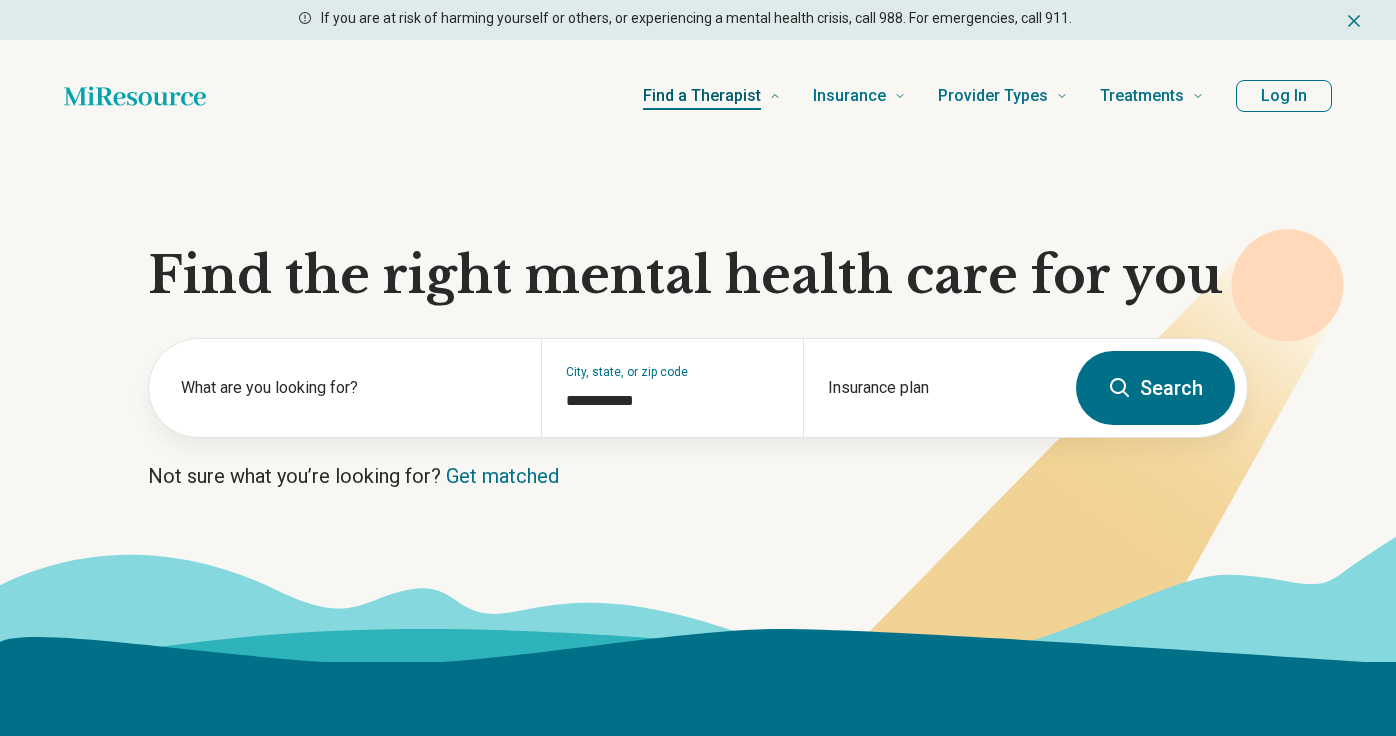 scroll, scrollTop: 0, scrollLeft: 0, axis: both 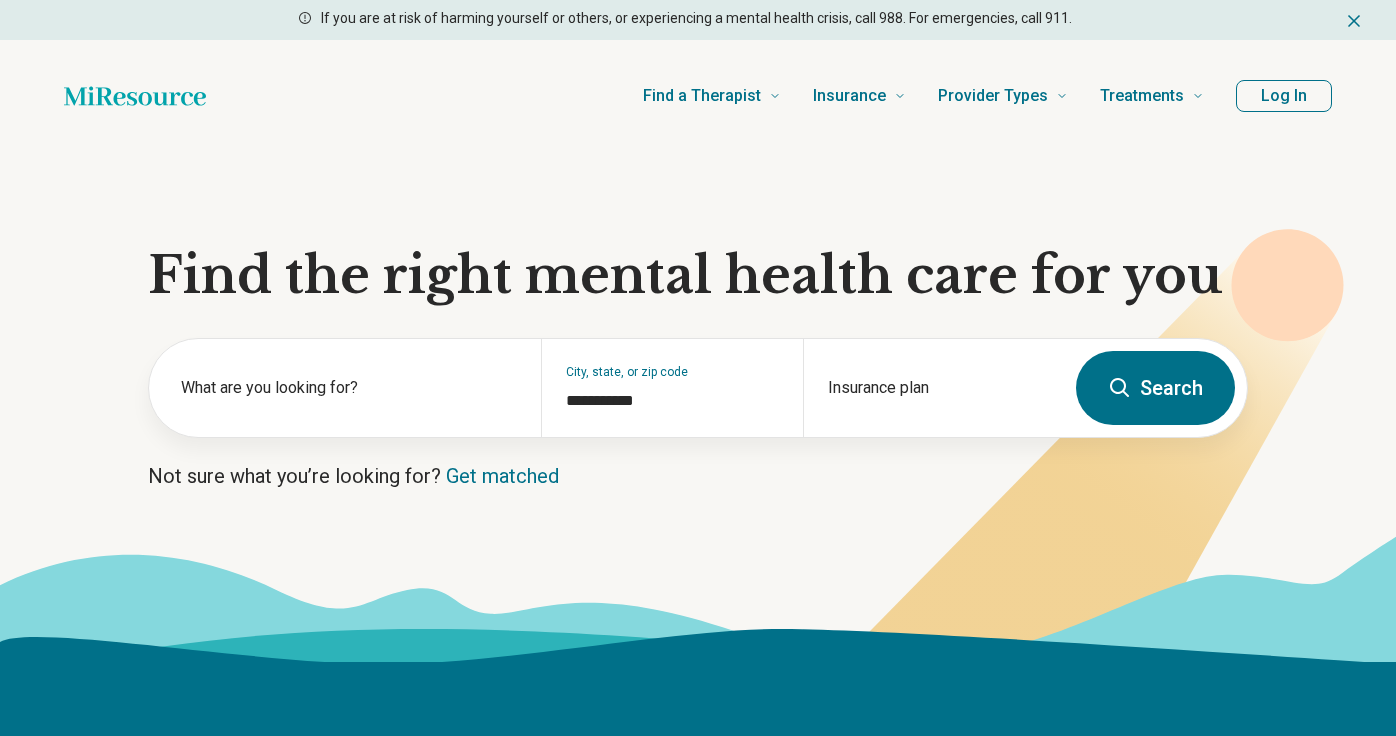 type 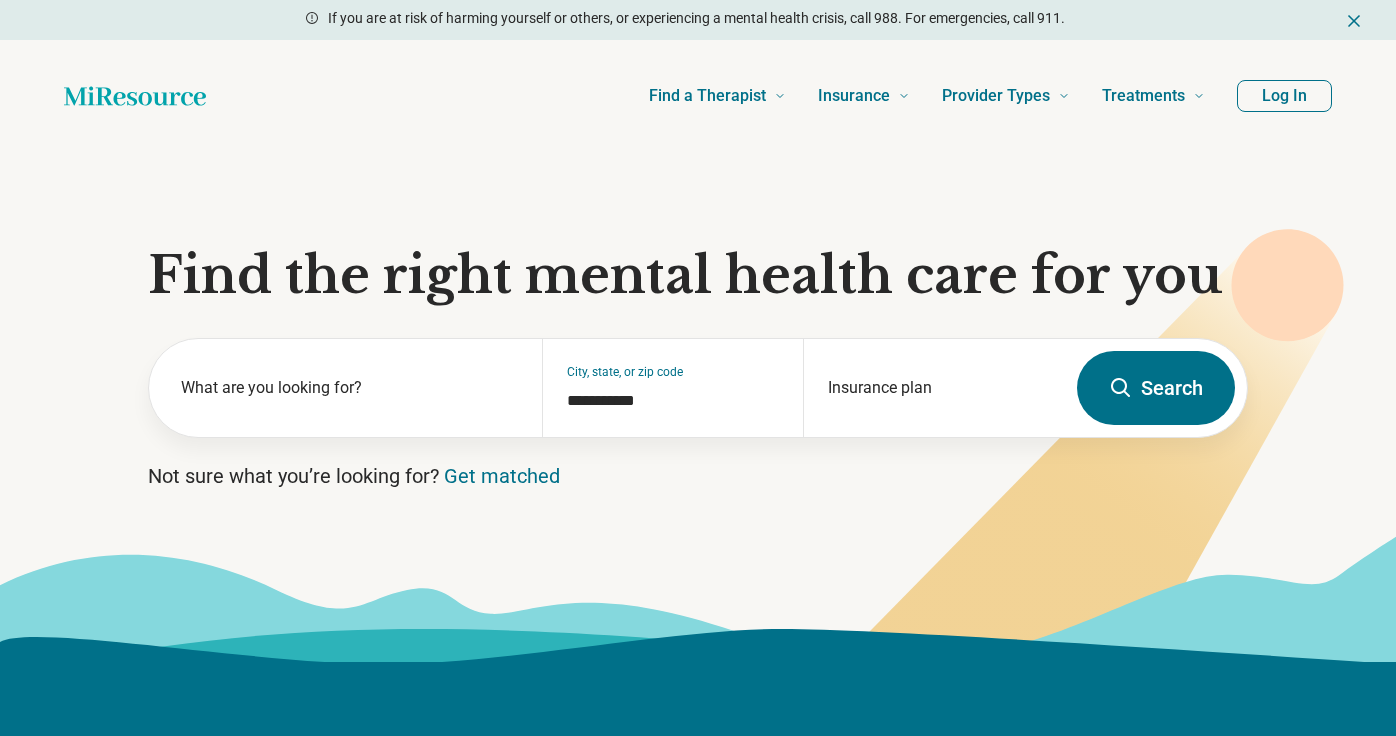 click on "Log In" at bounding box center (1284, 96) 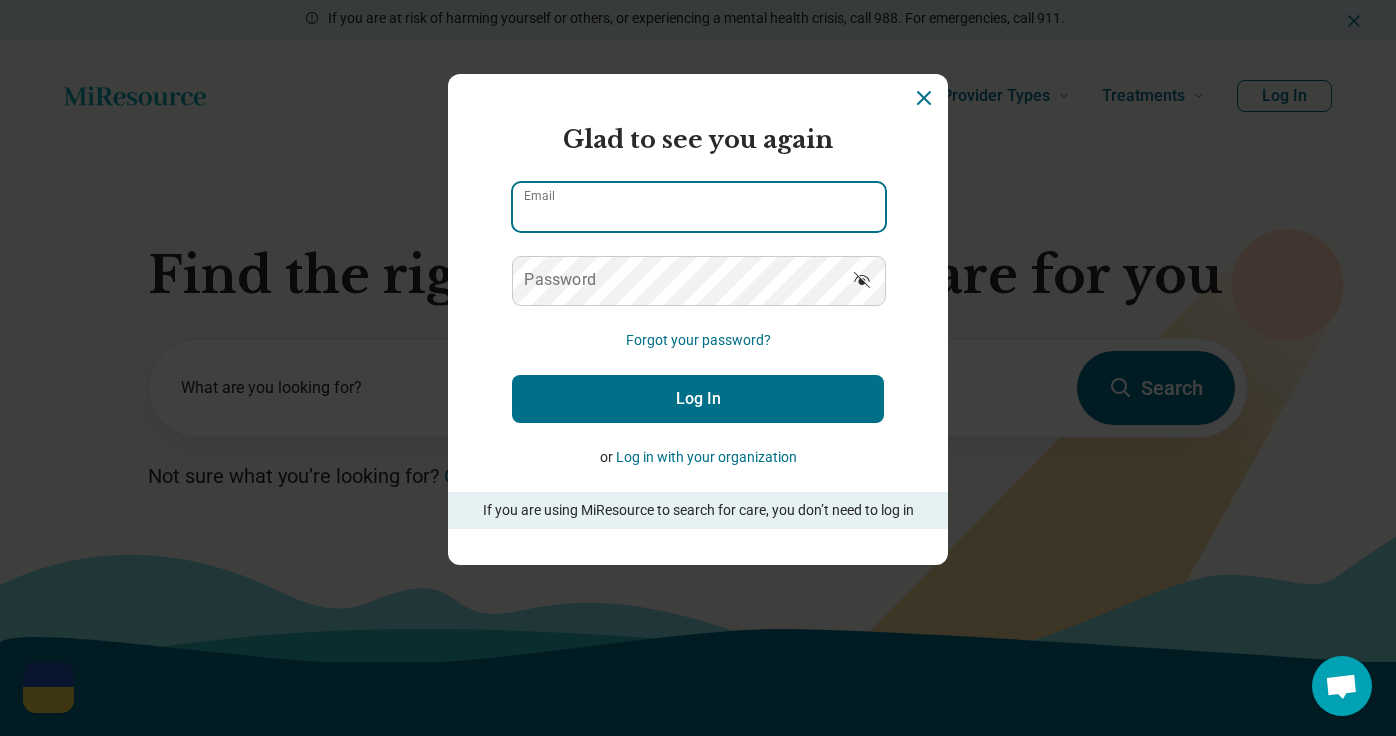 type on "**********" 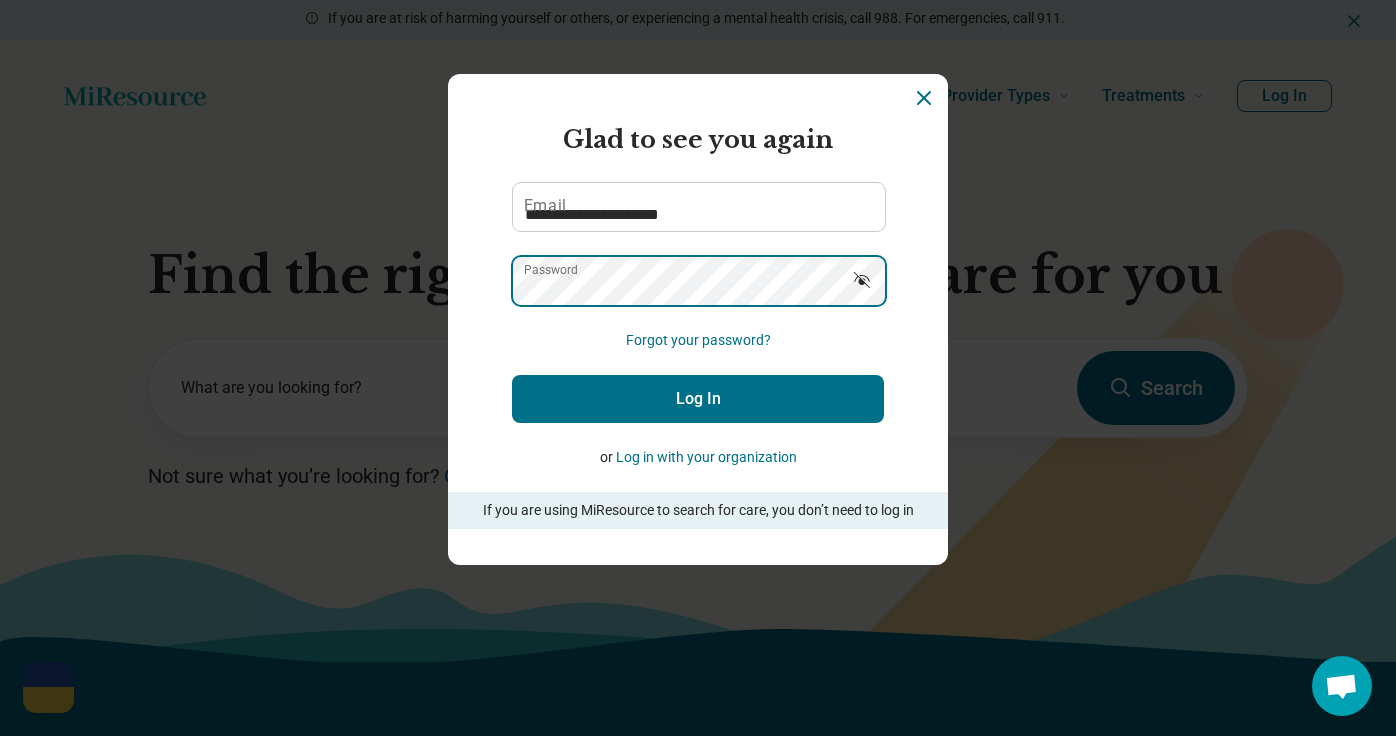 click on "Log In" at bounding box center [698, 399] 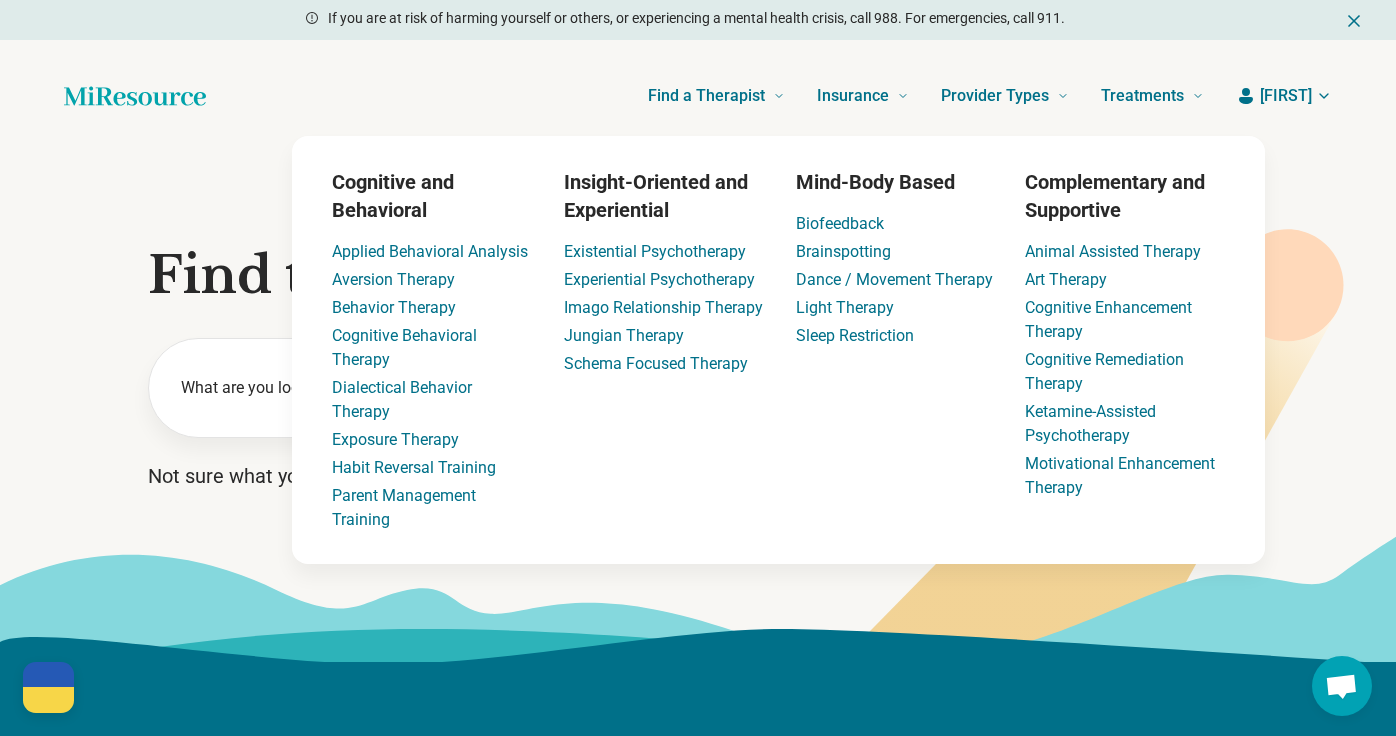 click on "[FIRST]" at bounding box center [1284, 96] 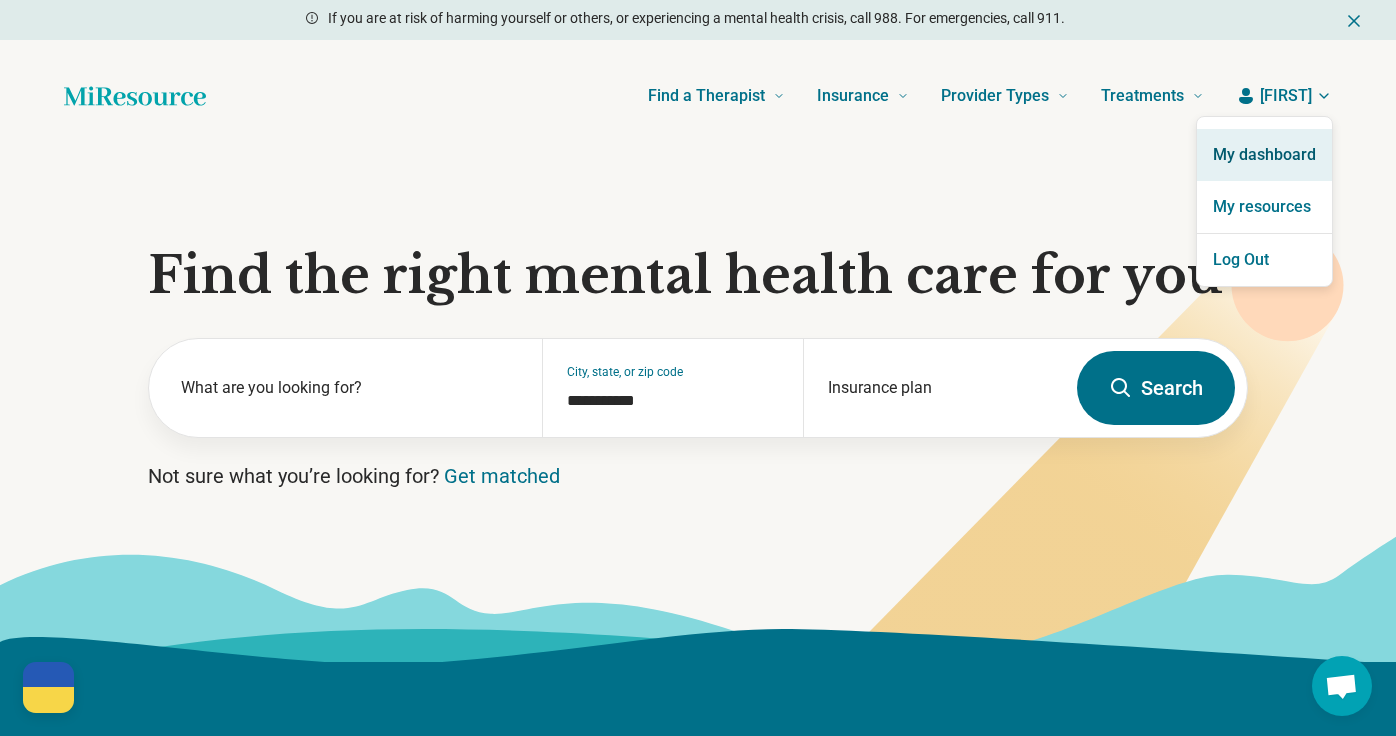 click on "My dashboard" at bounding box center [1264, 155] 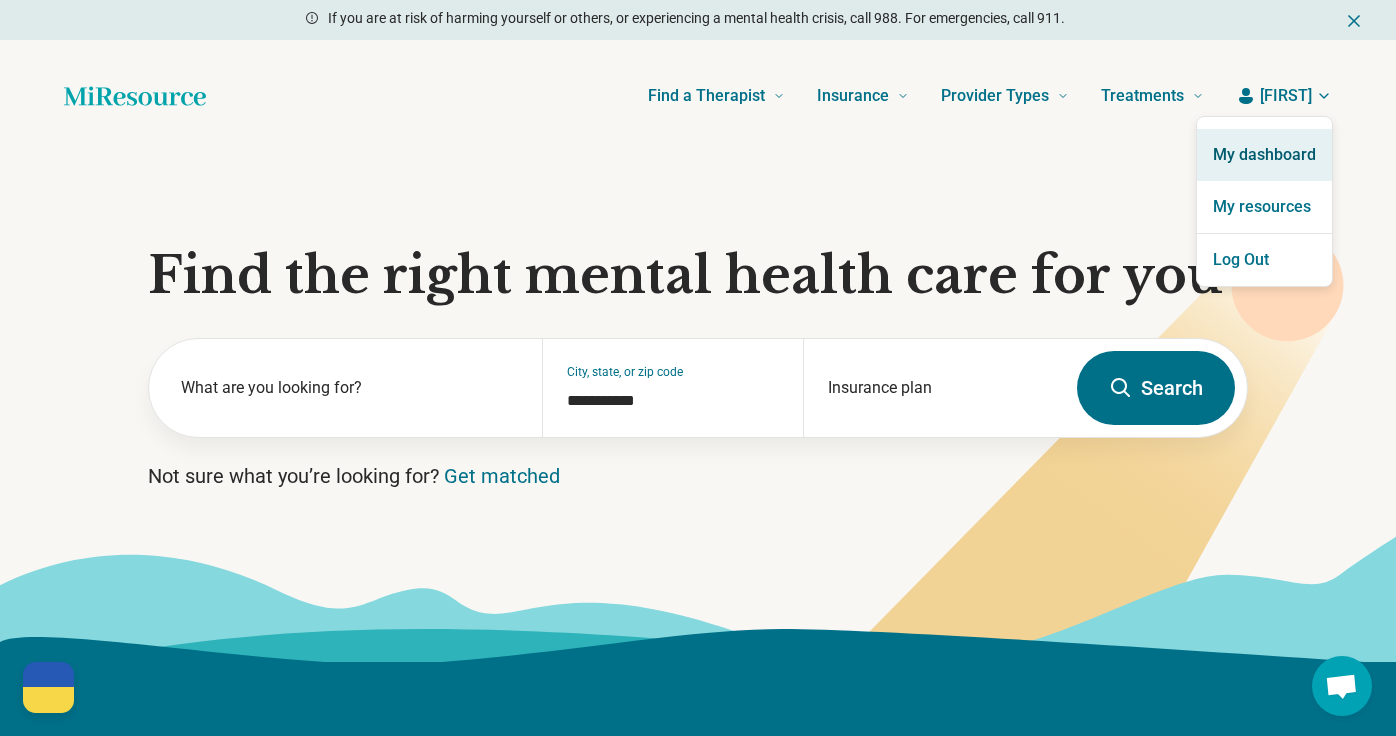 click on "My dashboard" at bounding box center (1264, 155) 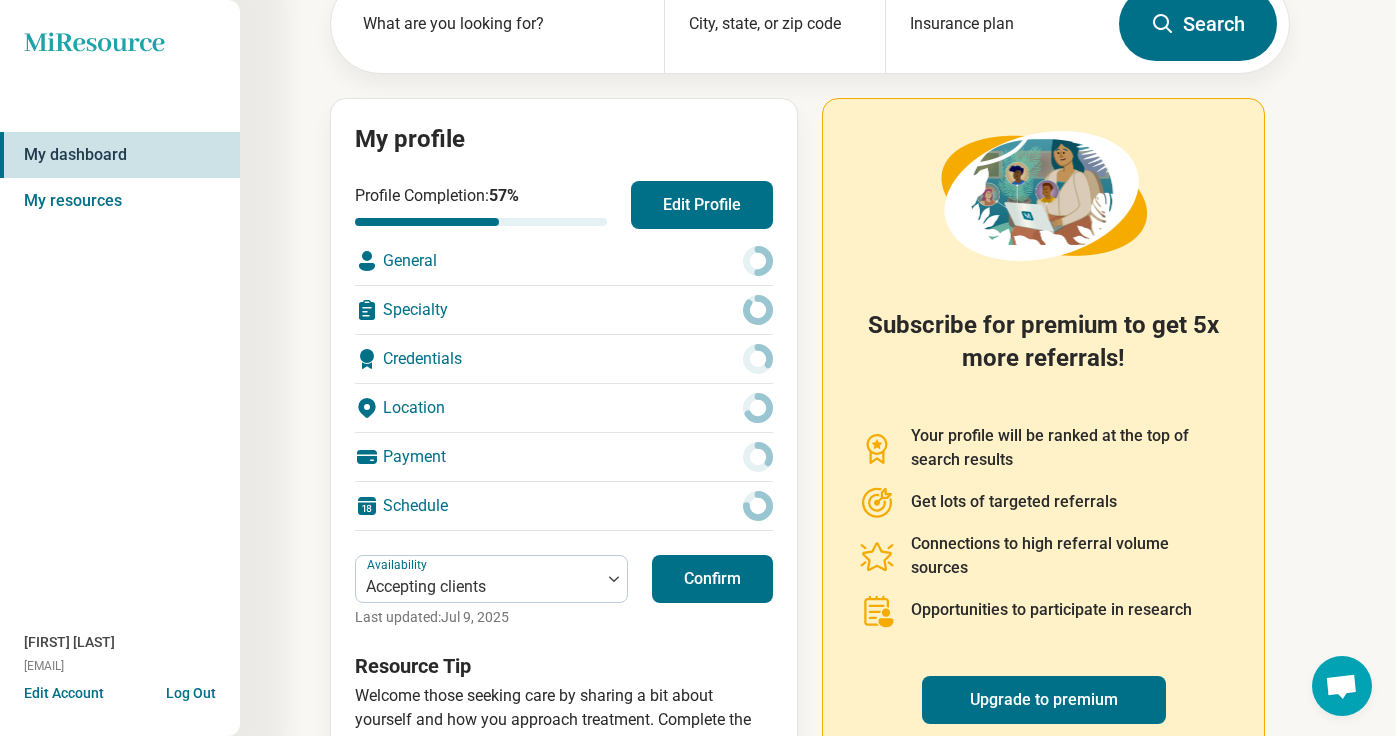 scroll, scrollTop: 146, scrollLeft: 0, axis: vertical 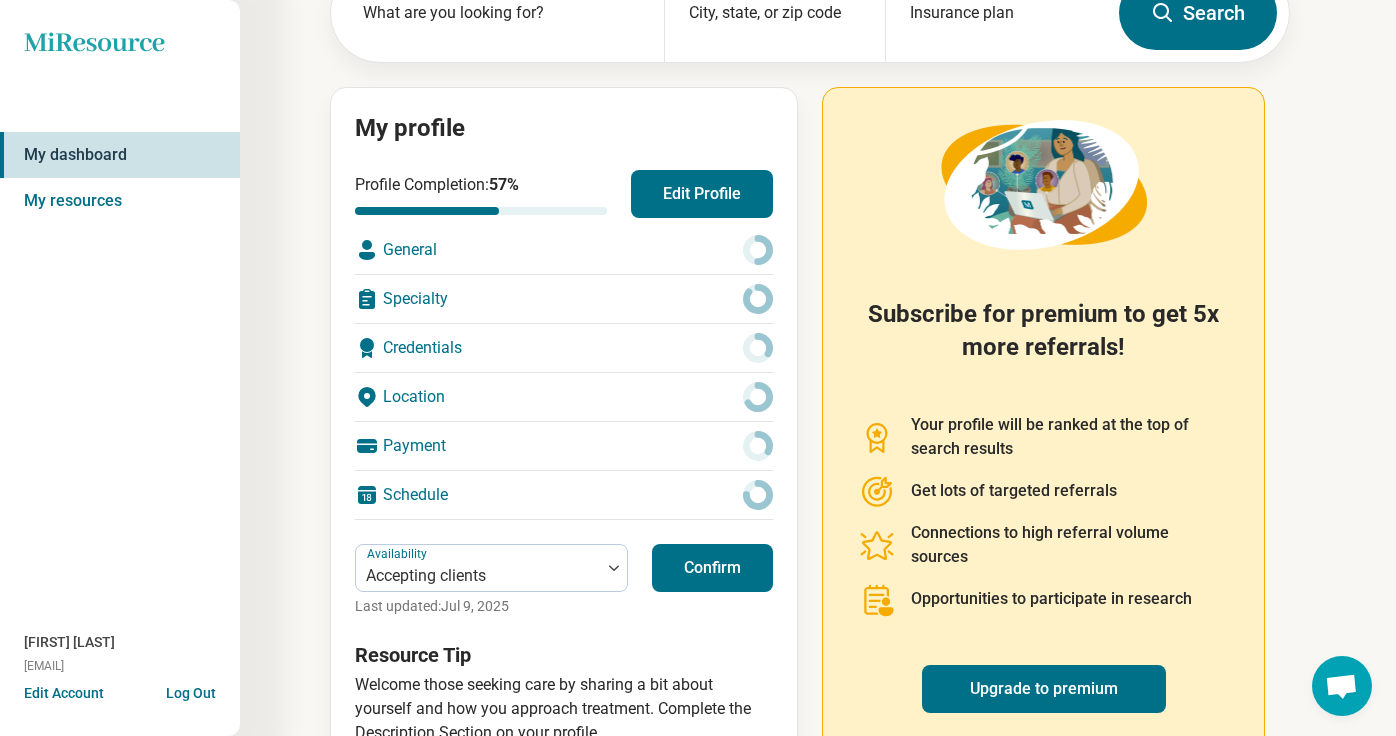 click on "Payment" at bounding box center [564, 446] 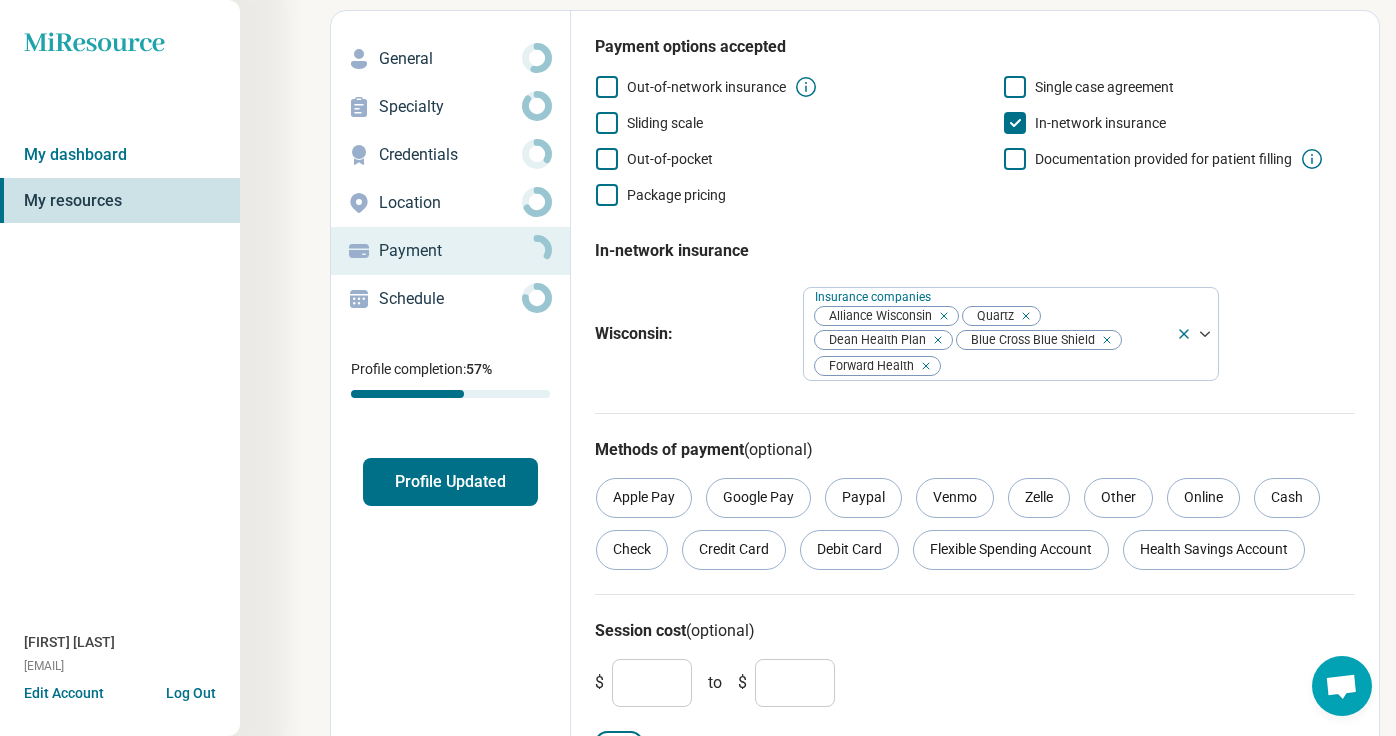 scroll, scrollTop: 96, scrollLeft: 0, axis: vertical 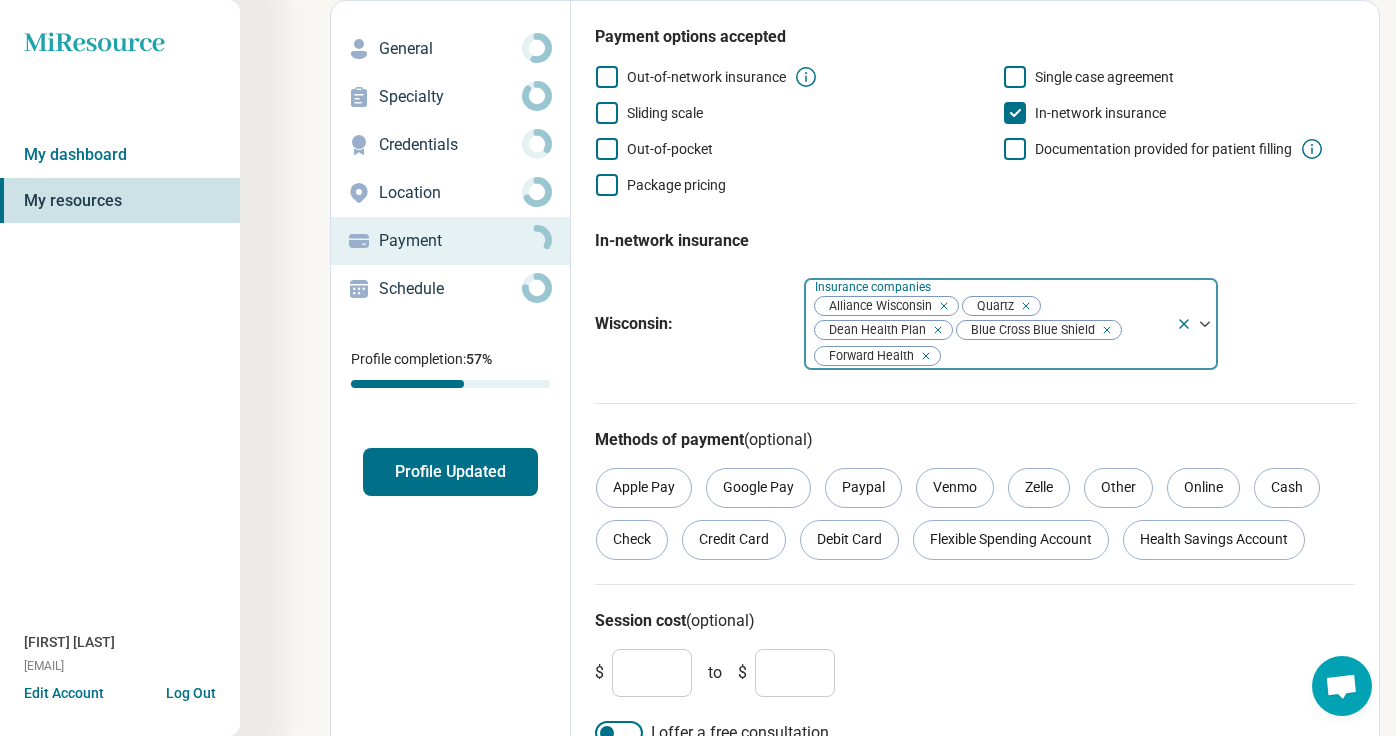 click at bounding box center (1103, 330) 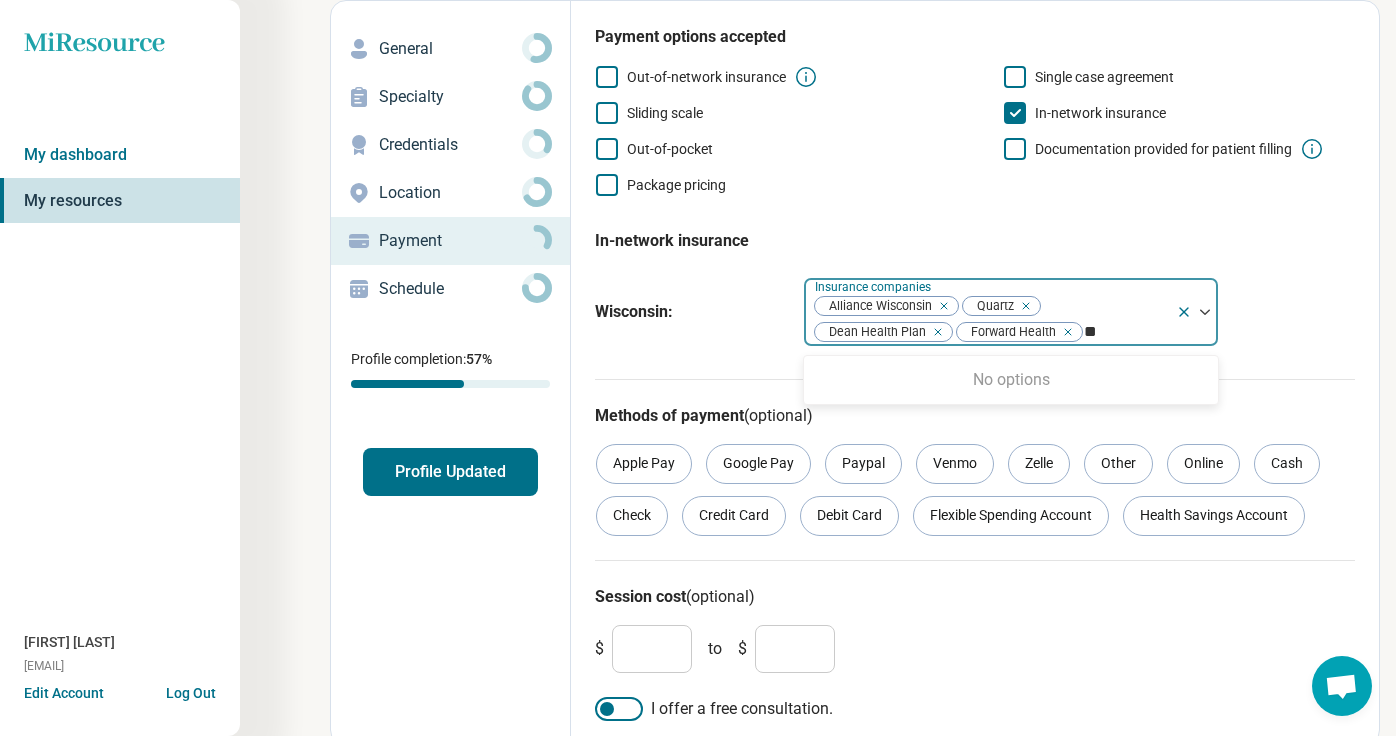 type on "*" 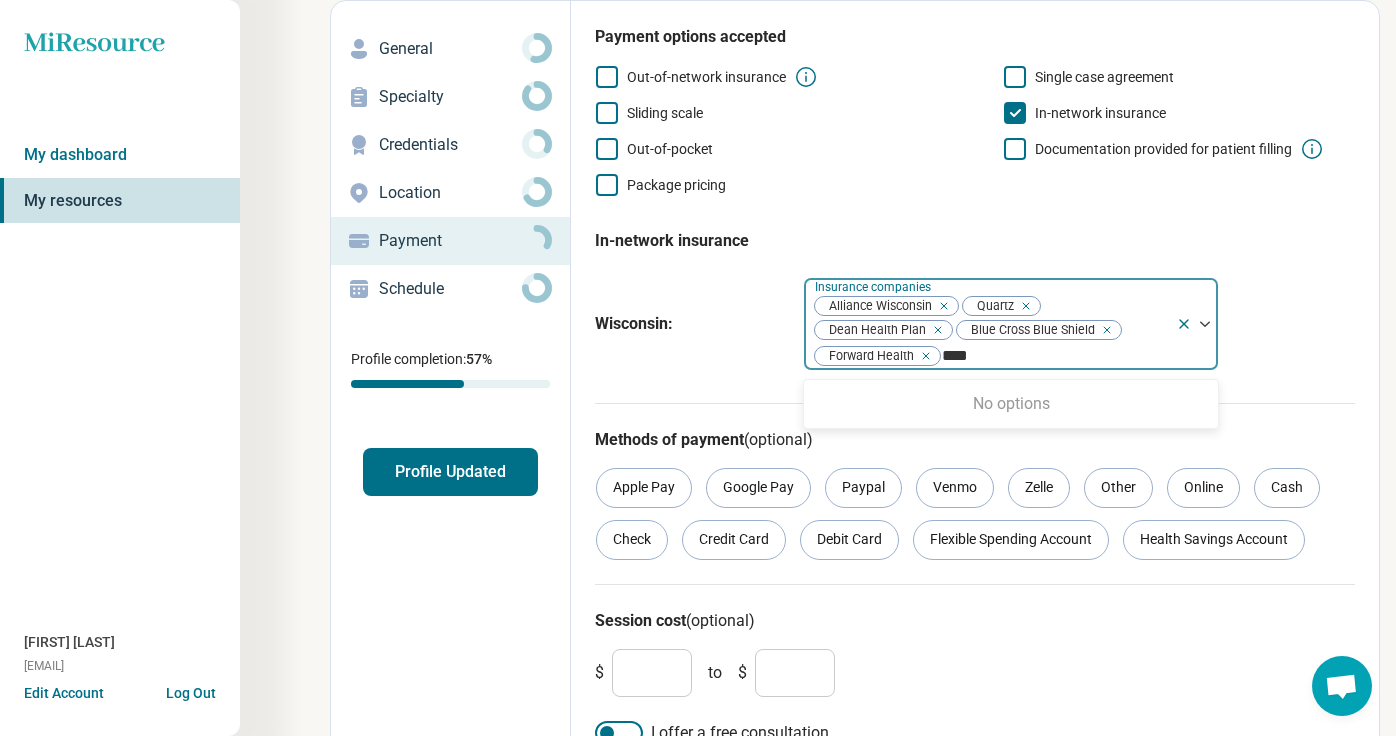 type on "***" 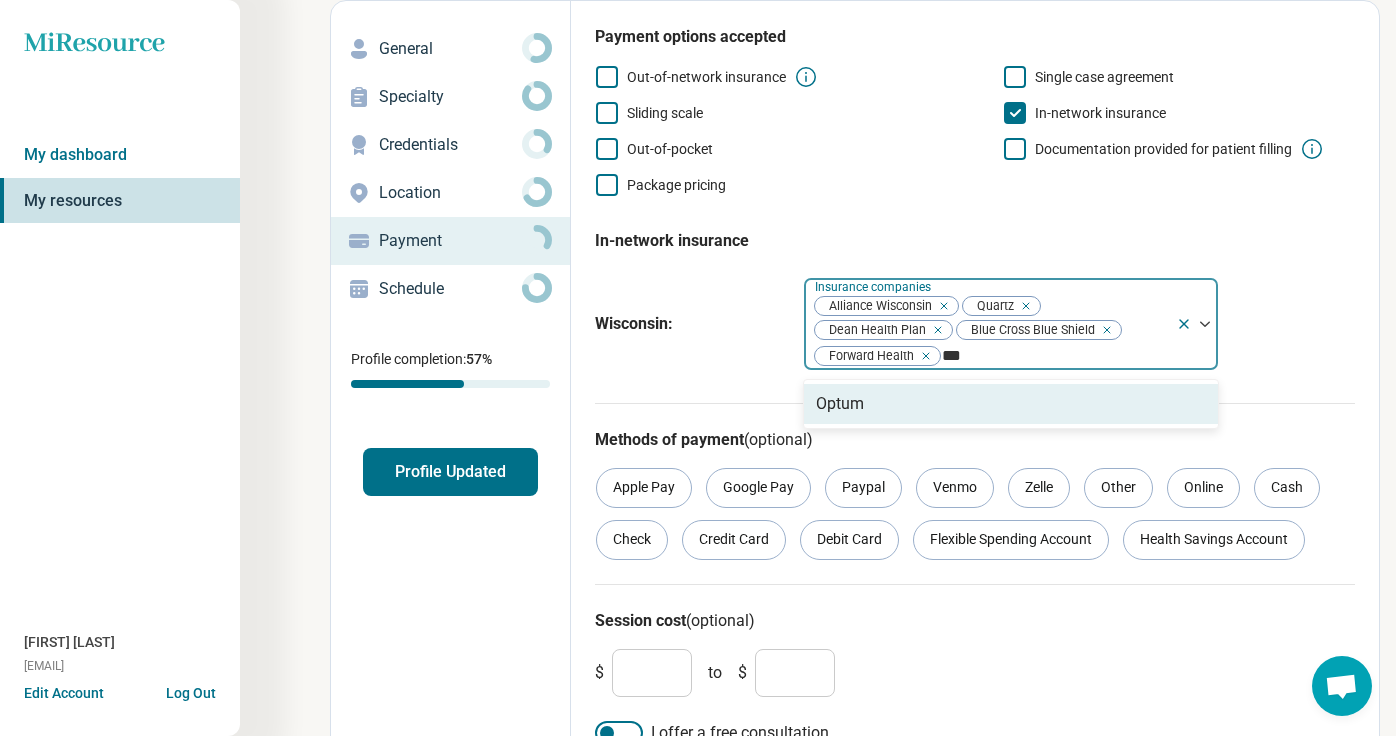 click on "Optum" at bounding box center (1011, 404) 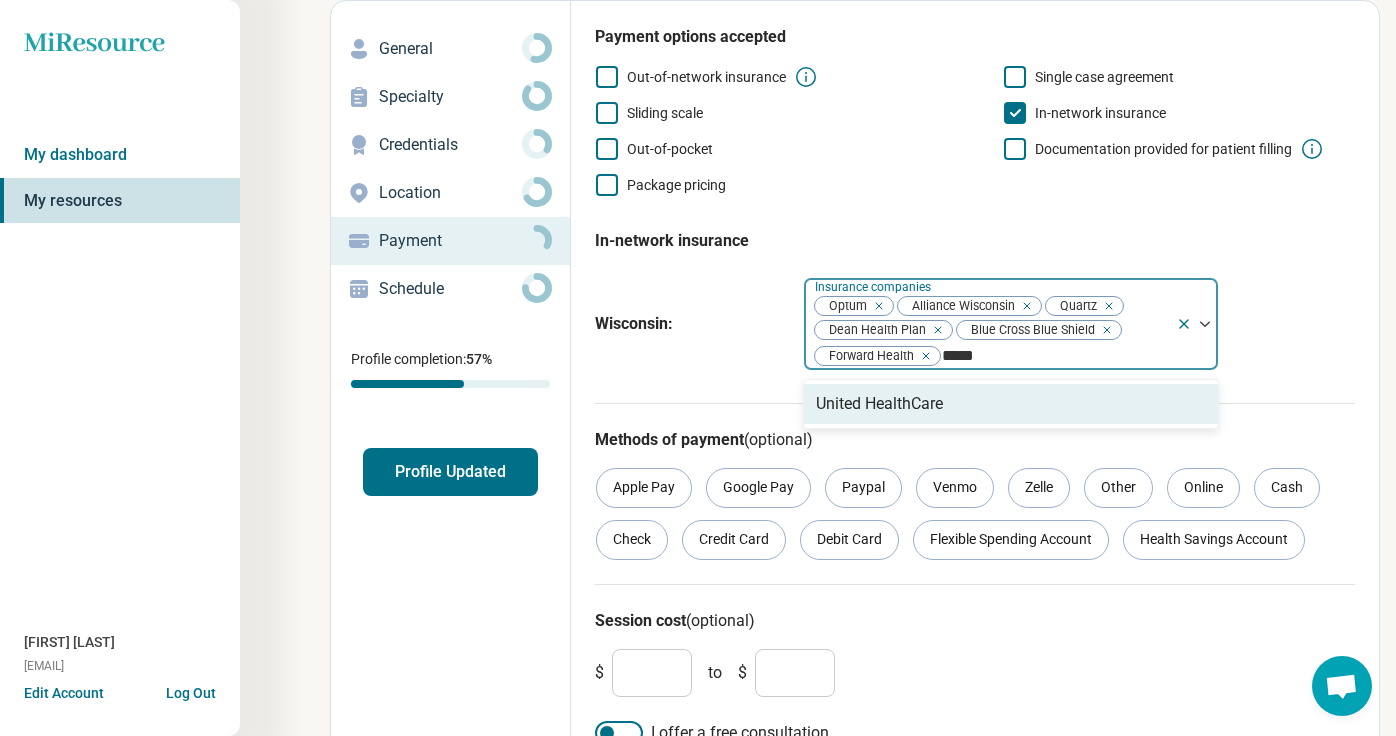 type on "******" 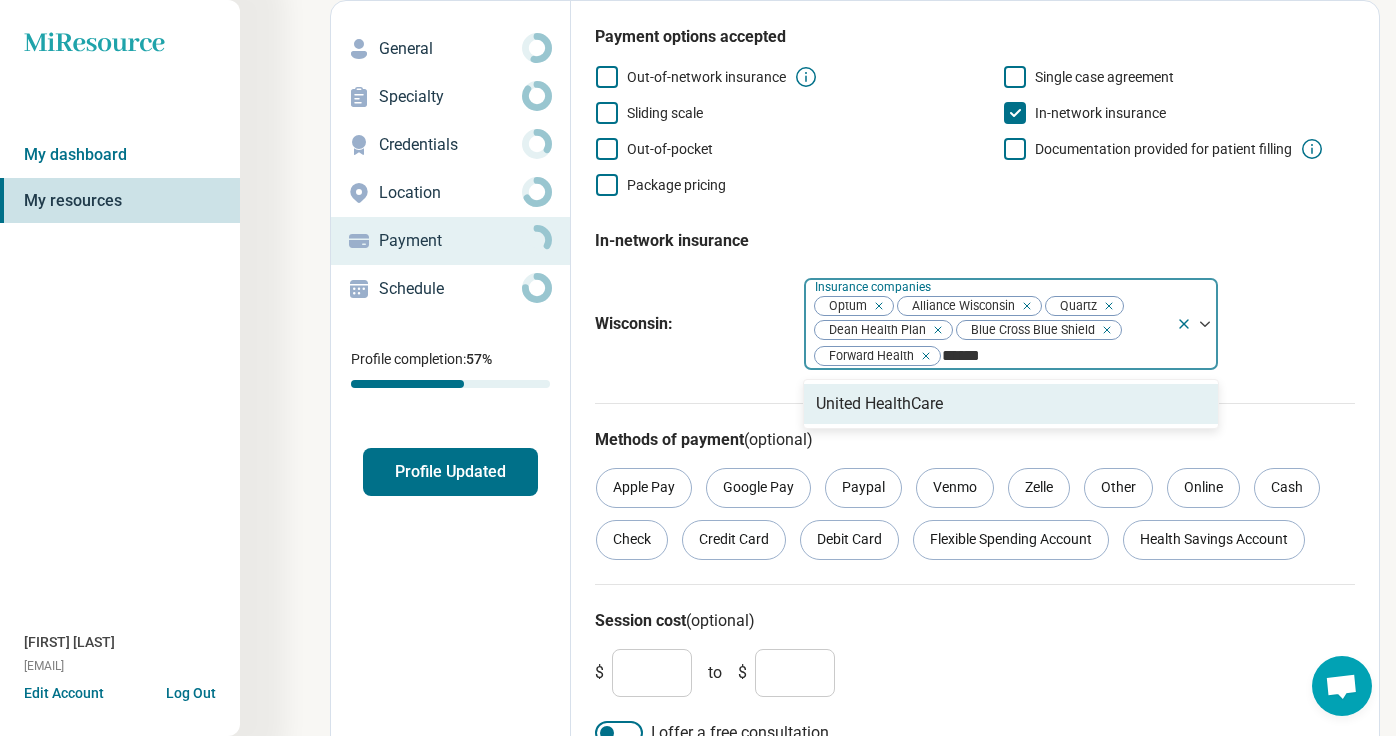 click on "United HealthCare" at bounding box center (1011, 404) 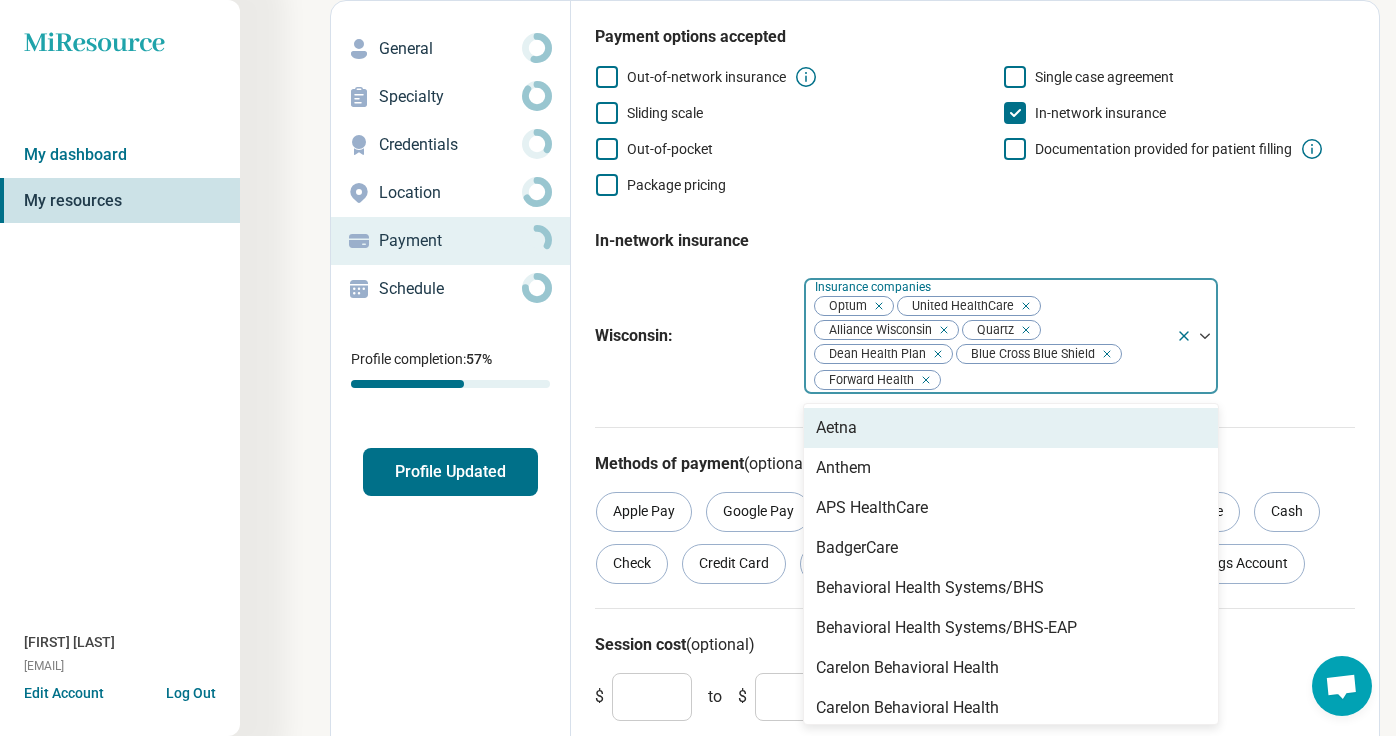 click on "Payment options accepted Out-of-network insurance Single case agreement Sliding scale In-network insurance Out-of-pocket Documentation provided for patient filling Package pricing In-network insurance [STATE] : option United HealthCare, selected. Aetna, 1 of 37. 37 results available. Use Up and Down to choose options, press Enter to select the currently focused option, press Escape to exit the menu, press Tab to select the option and exit the menu. Insurance companies Optum United HealthCare Alliance [STATE] Quartz Dean Health Plan Blue Cross Blue Shield Forward Health Aetna Anthem APS HealthCare BadgerCare Behavioral Health Systems/BHS Behavioral Health Systems/BHS-EAP Carelon Behavioral Health Carelon Behavioral Health Cenpatico Children’s Community Health Plan Cigna Cigna-EAP First Health Group Health Cooperative (GHC) Health EOS Healthpartners Humana Independent Care Interplan Health Group Medica Medical College of WI MHS Health Wisconsin Military insurance (e.g., TRICARE) Molina Multiplan UMR" at bounding box center (975, 226) 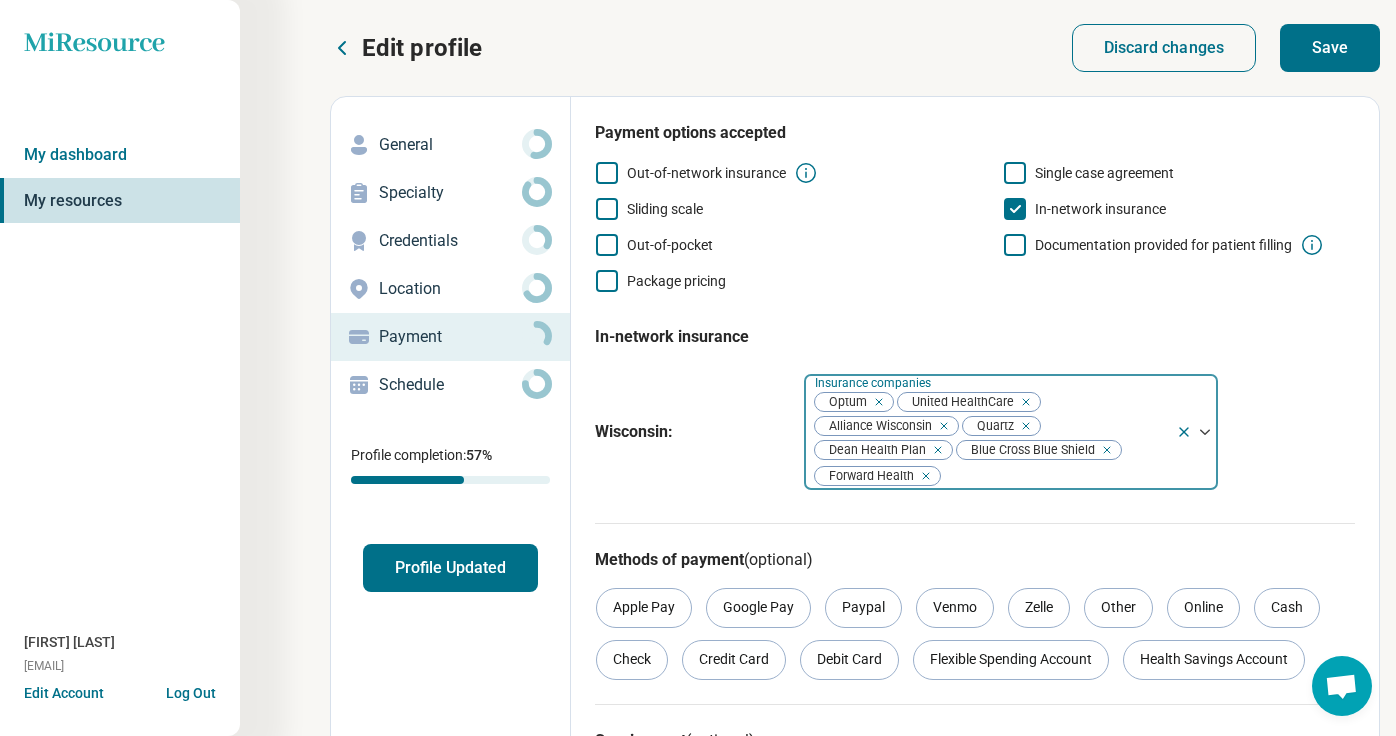 scroll, scrollTop: 0, scrollLeft: 0, axis: both 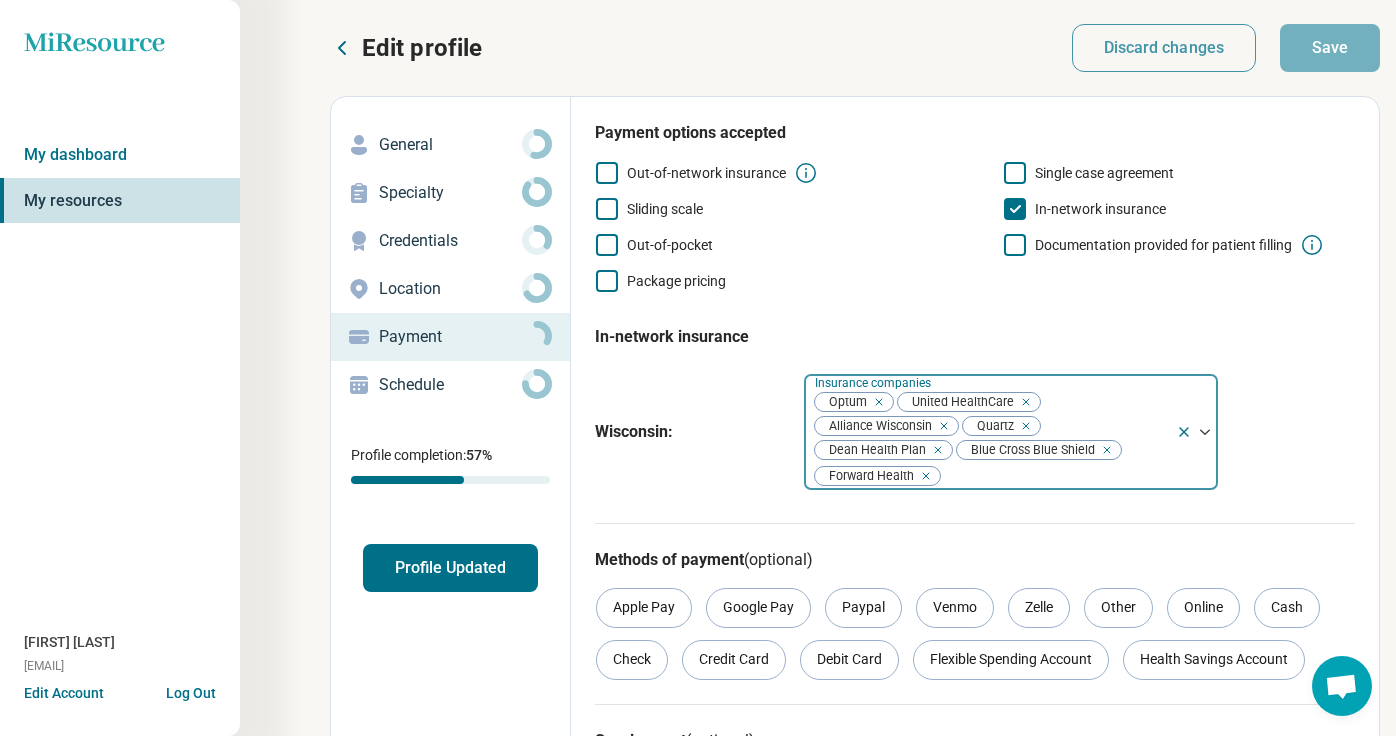 click on "General" at bounding box center [450, 145] 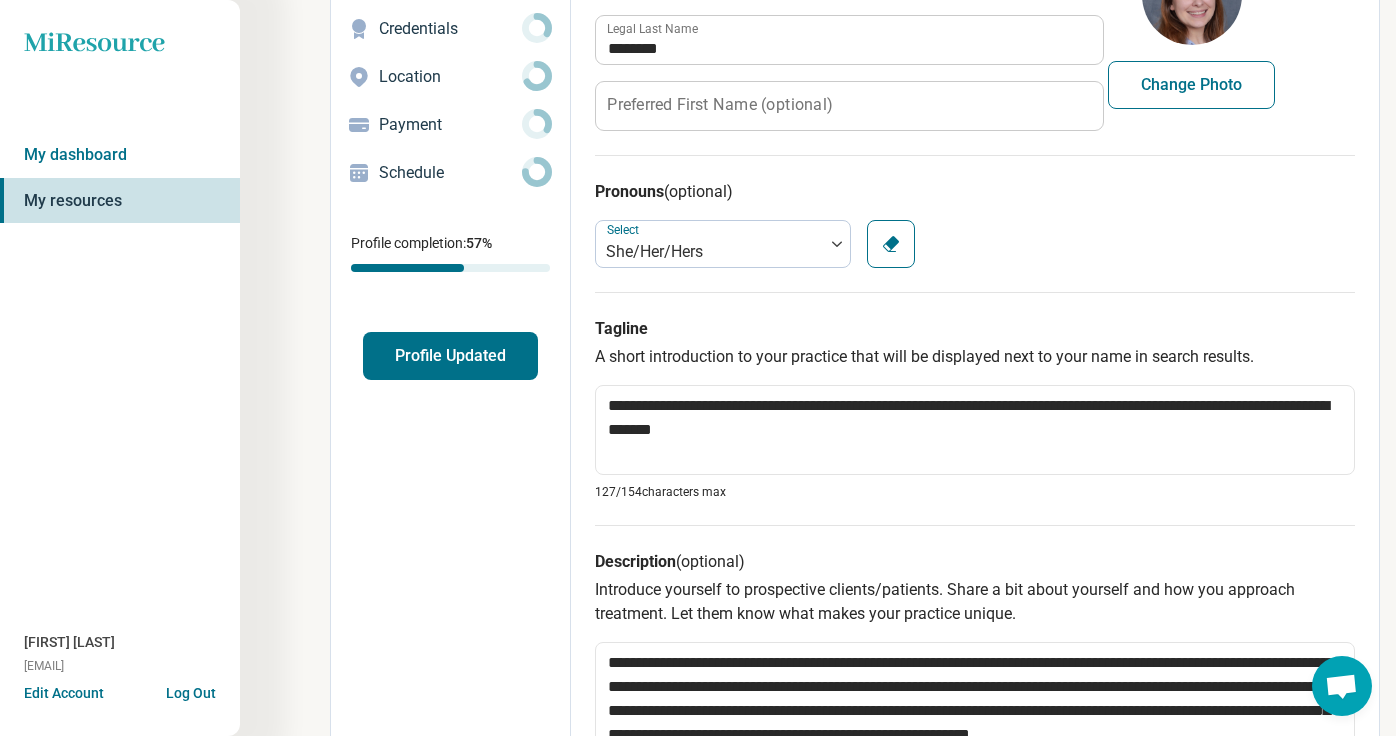 scroll, scrollTop: 220, scrollLeft: 0, axis: vertical 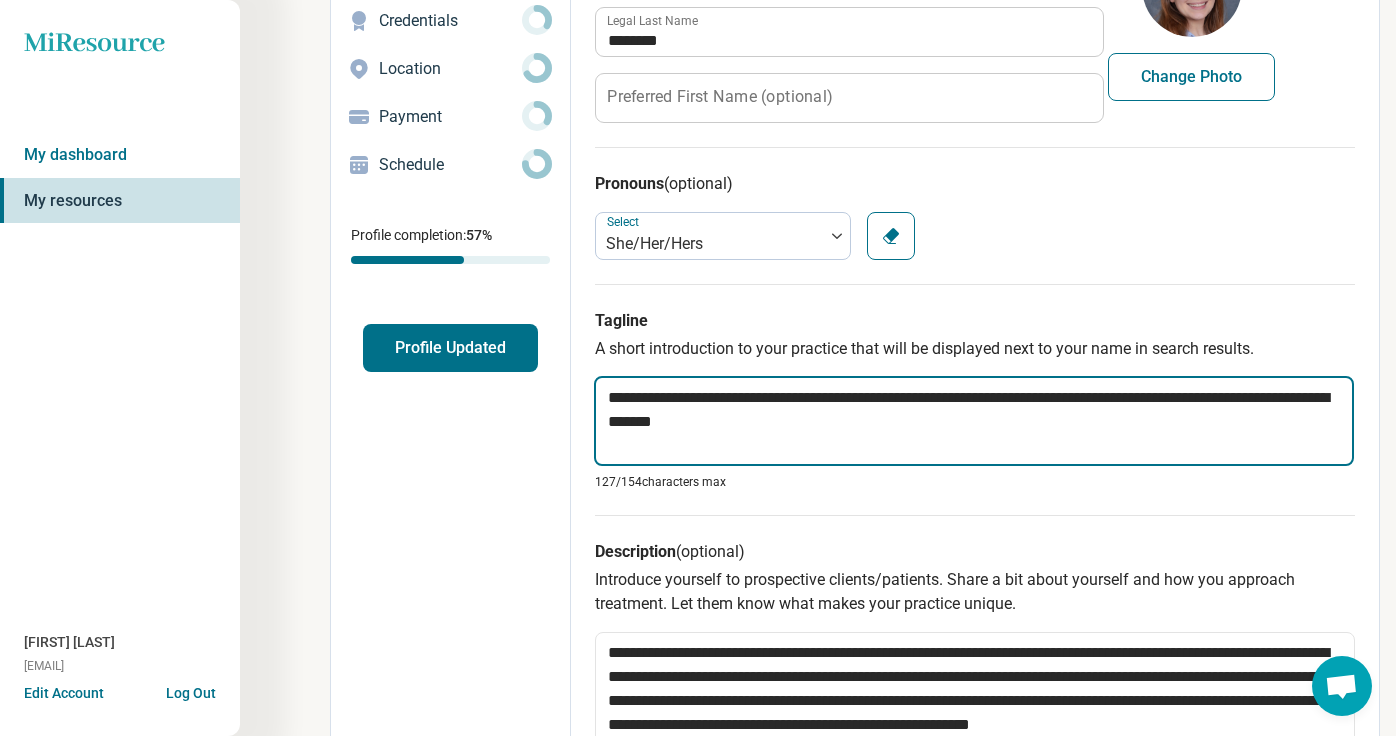 click on "**********" at bounding box center (974, 421) 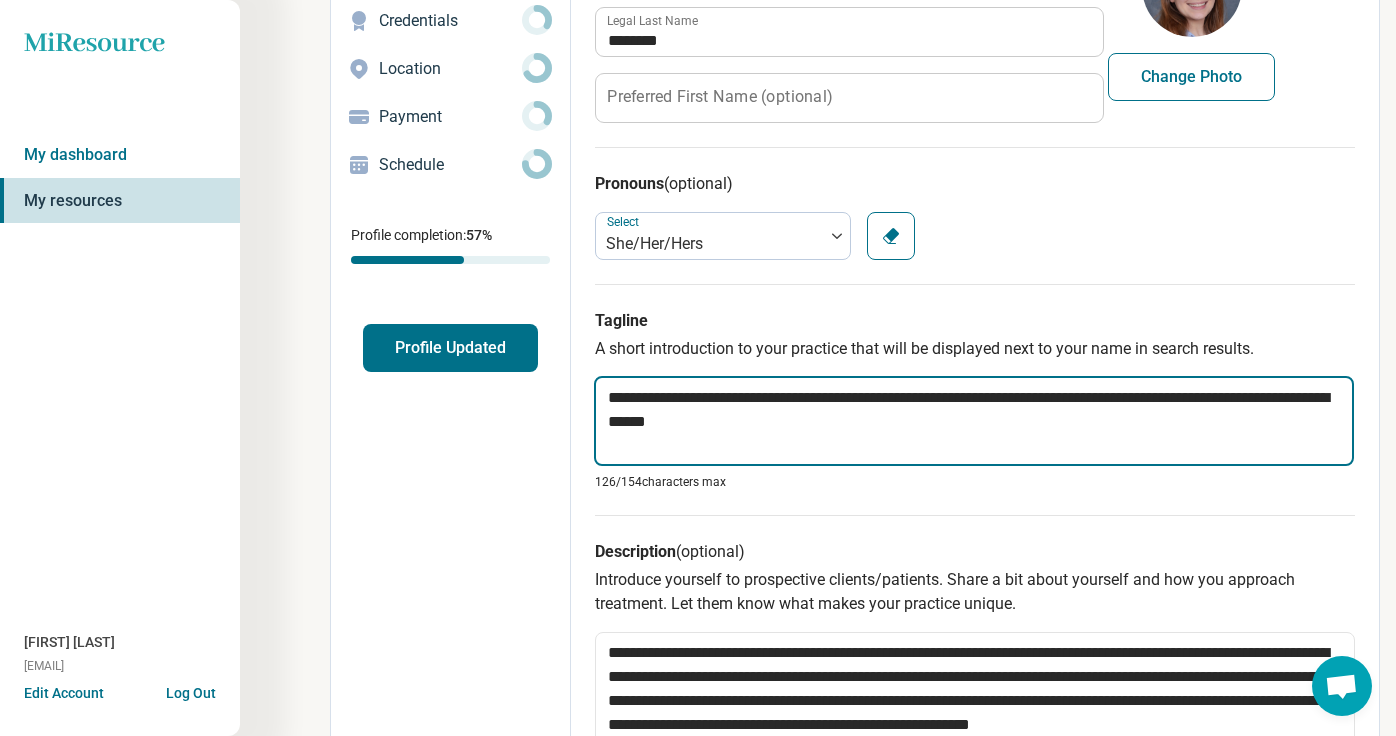 type on "*" 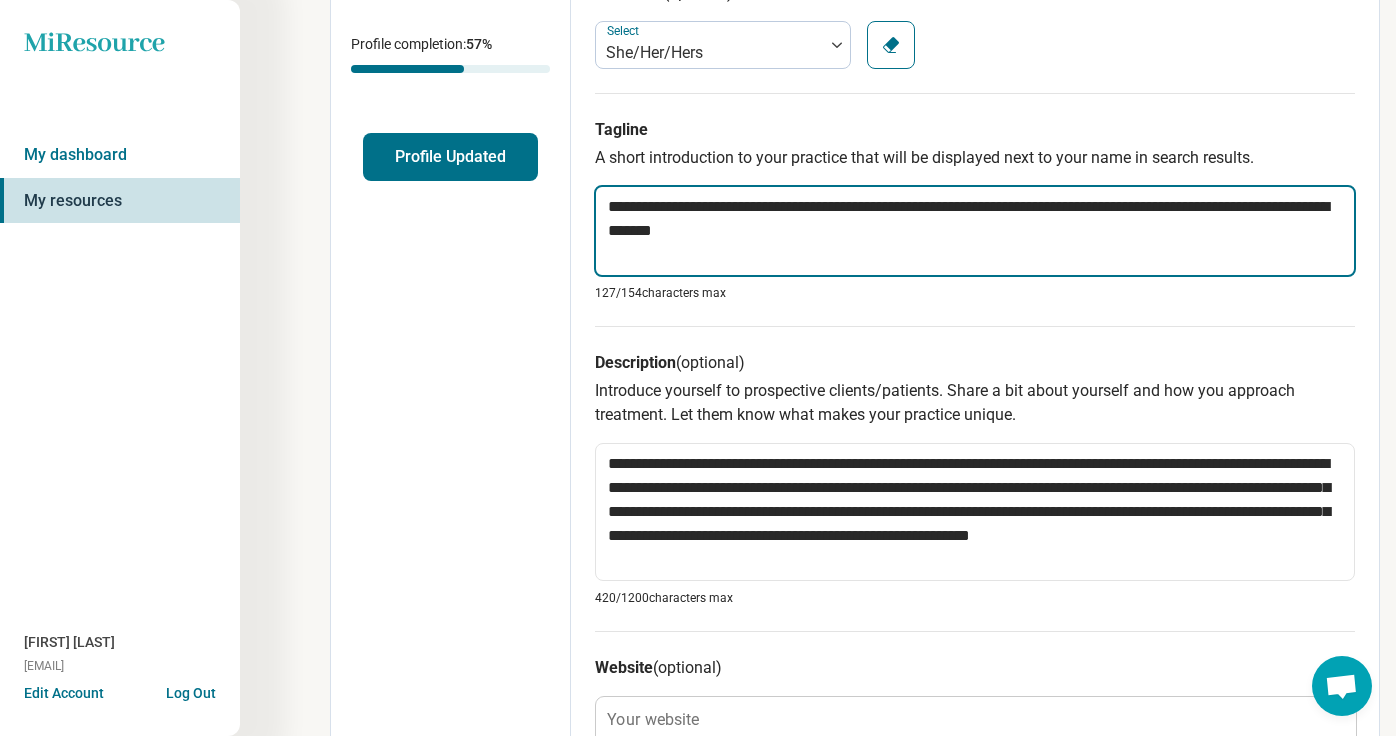 scroll, scrollTop: 412, scrollLeft: 0, axis: vertical 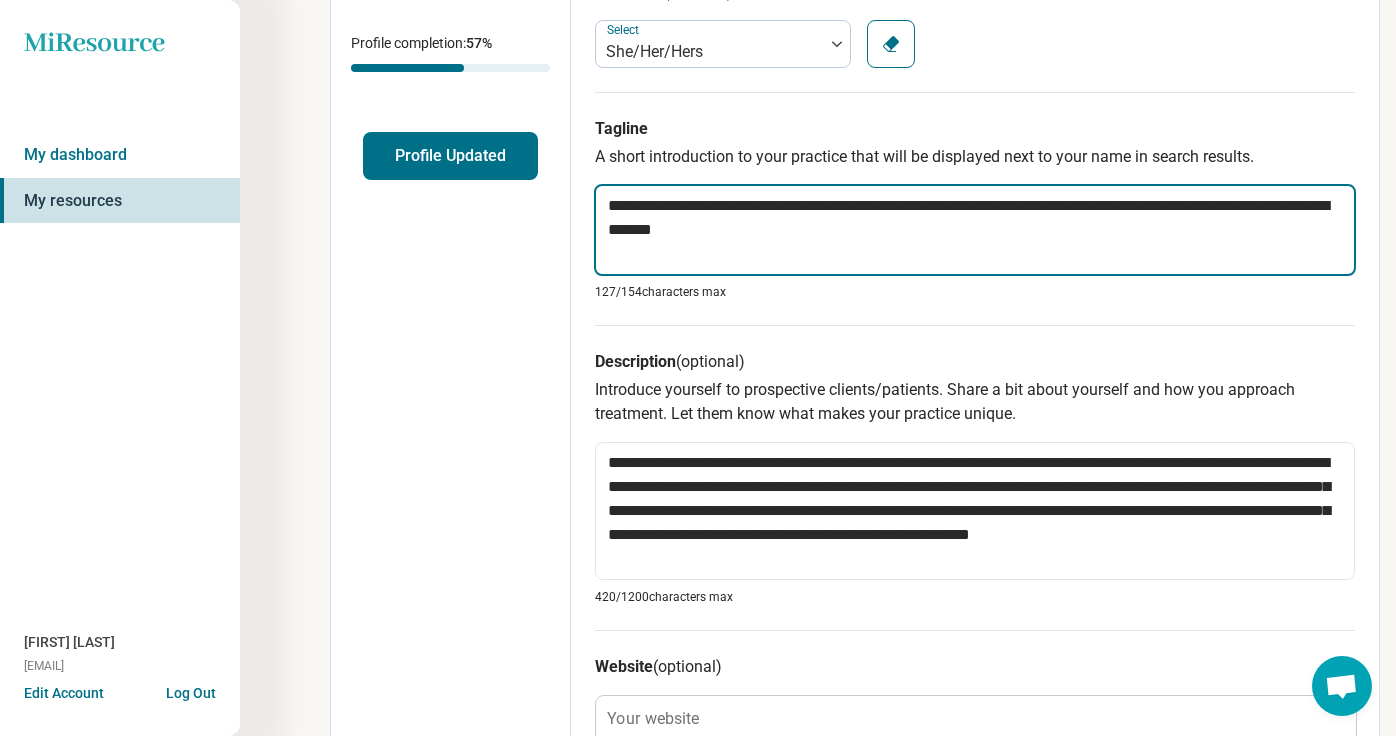 click on "**********" at bounding box center [975, 230] 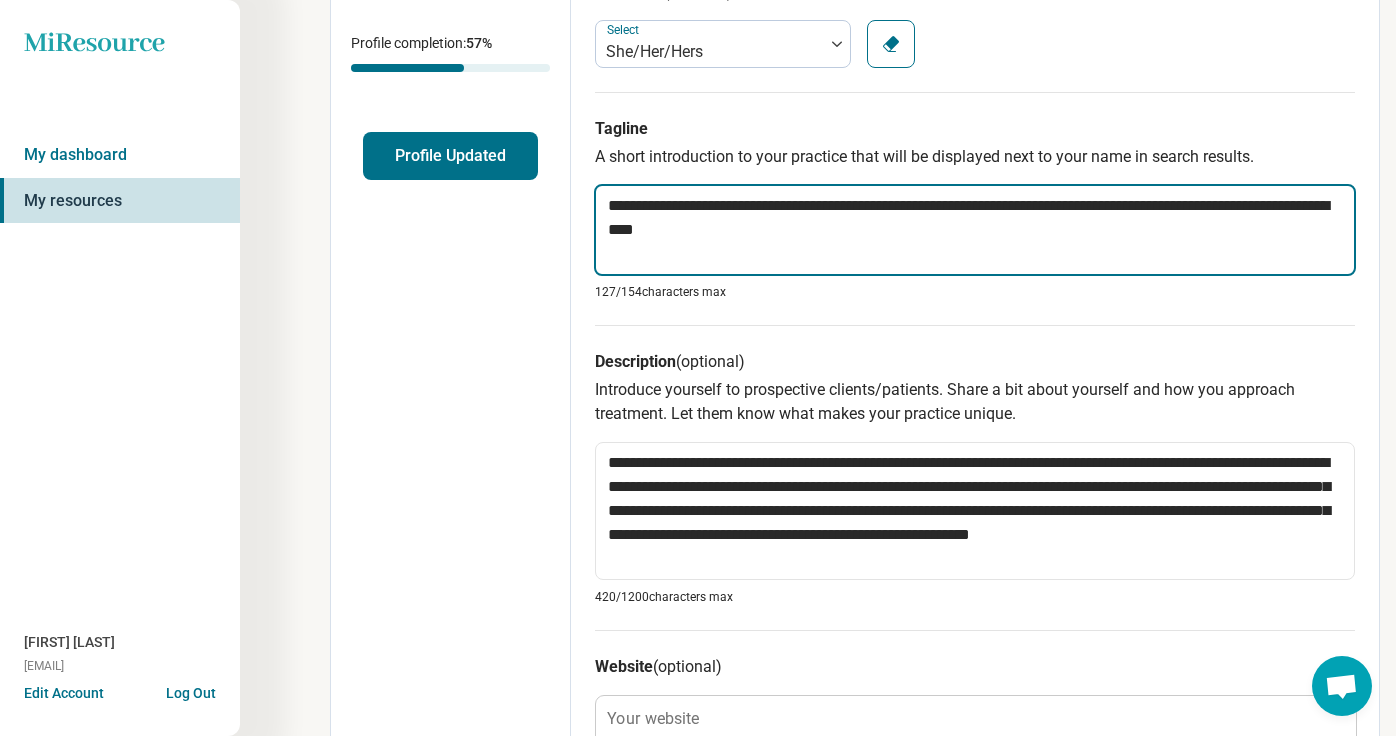 type on "*" 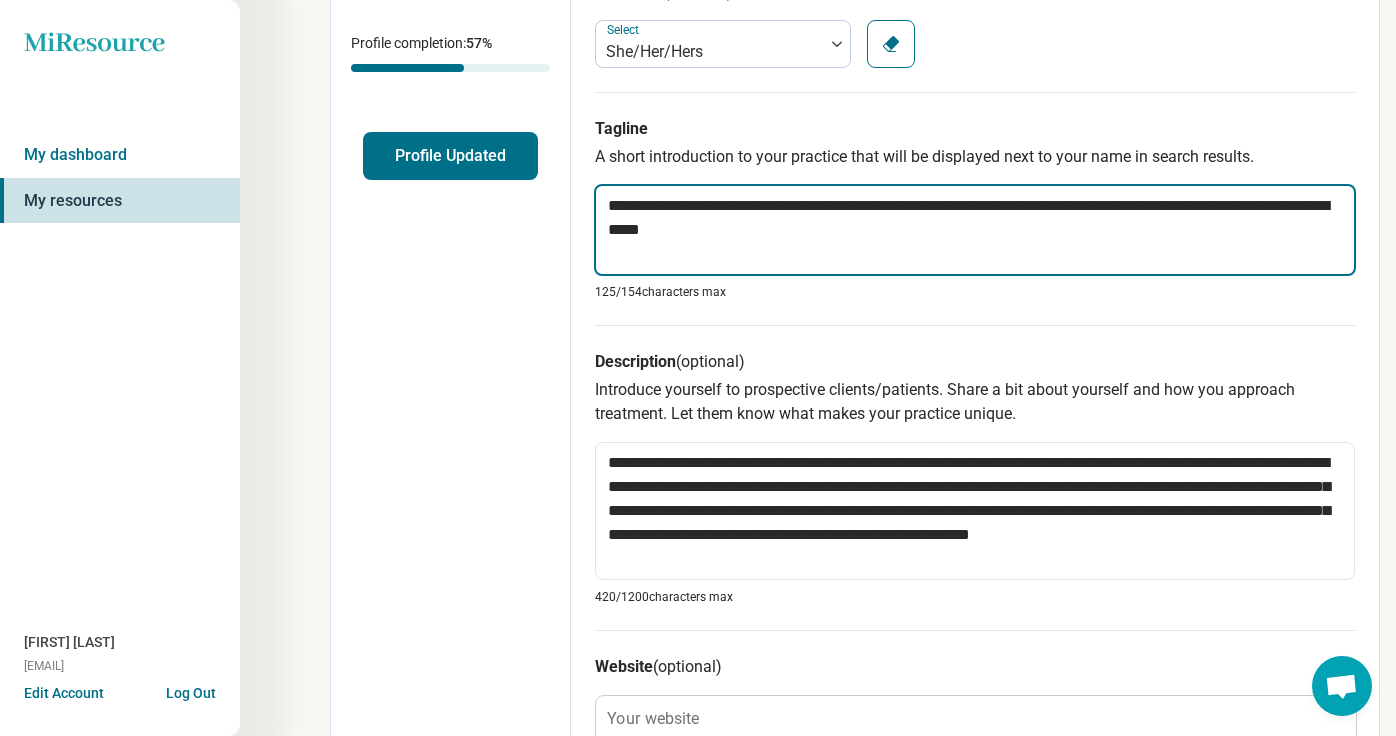 type on "*" 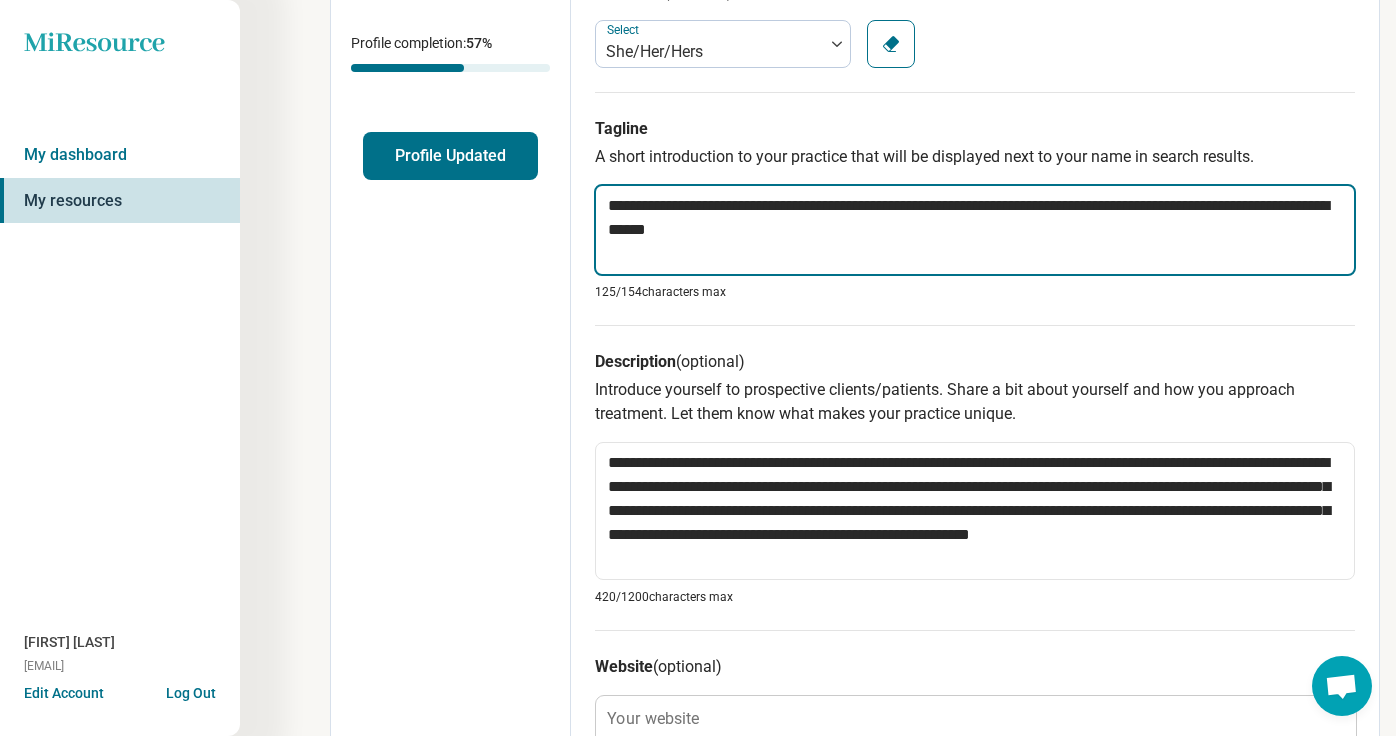 type on "*" 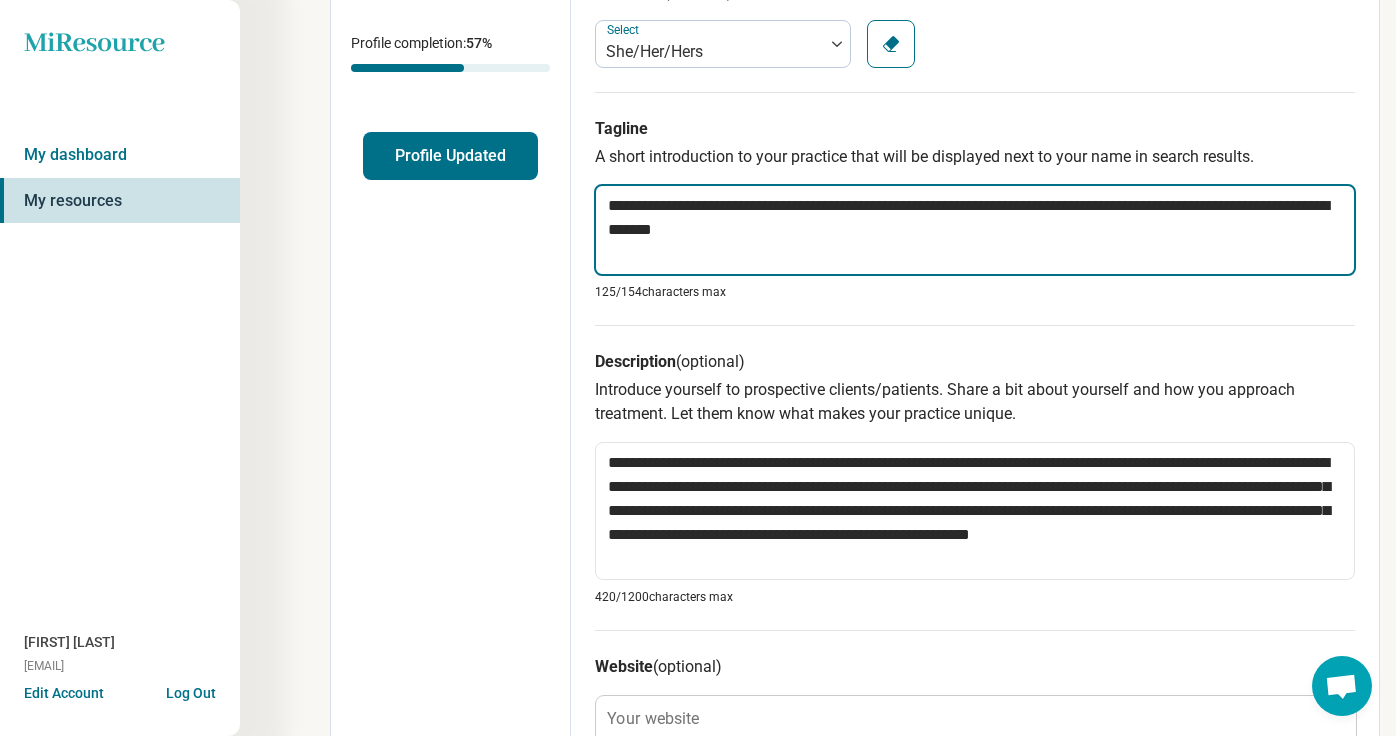 type on "*" 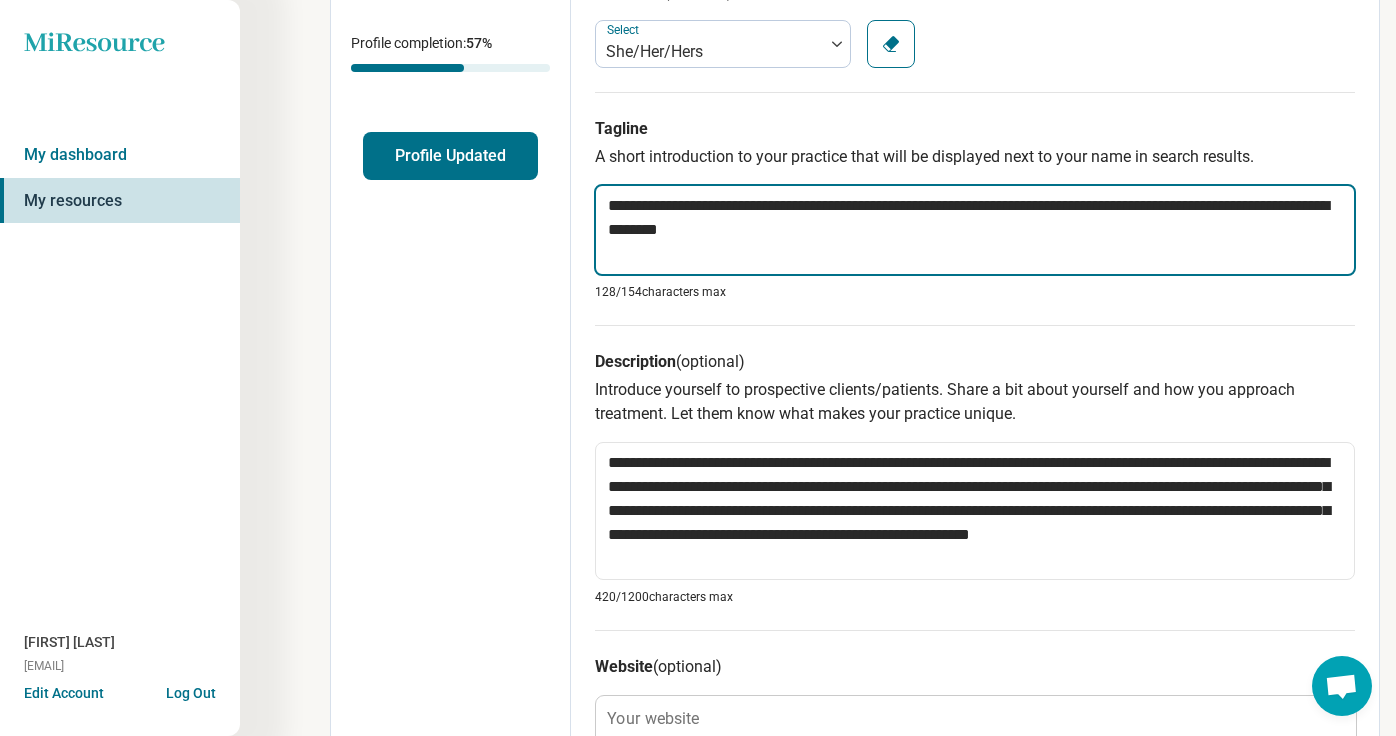 type on "*" 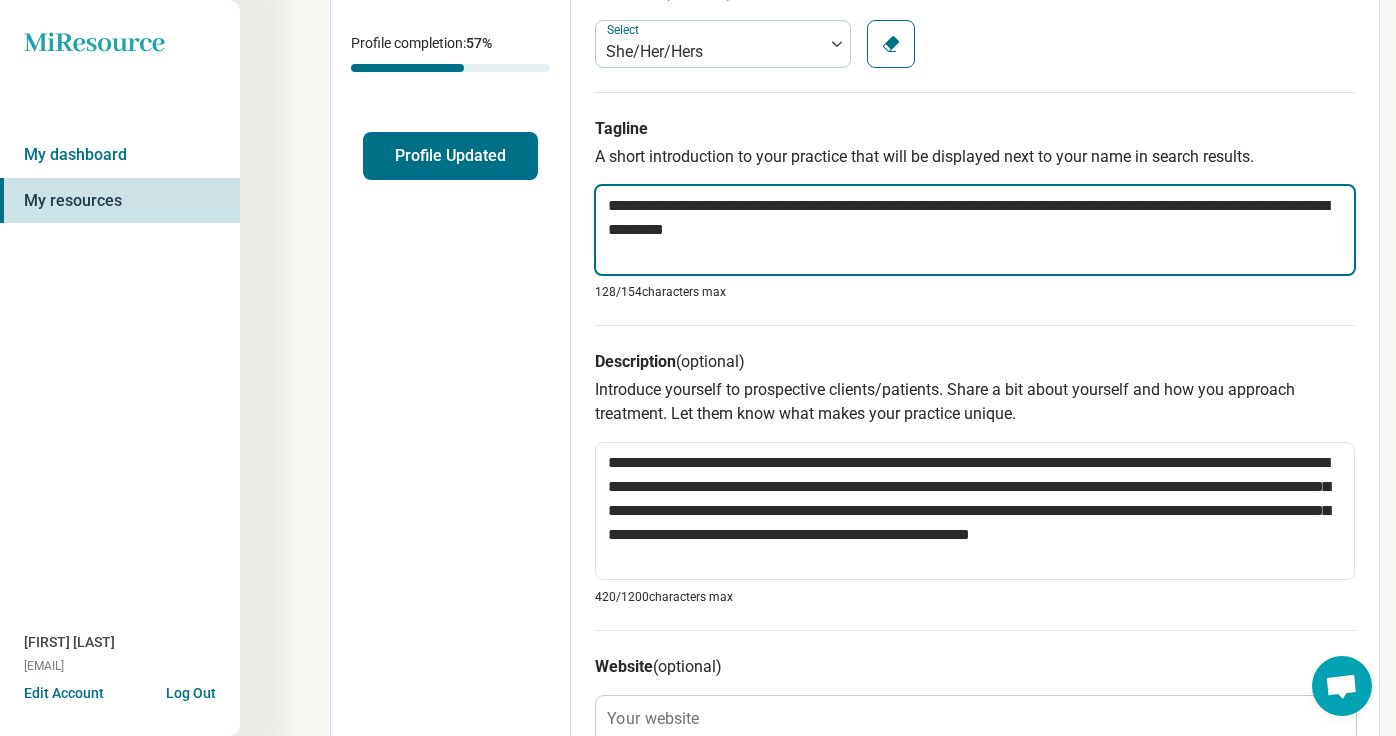 type on "*" 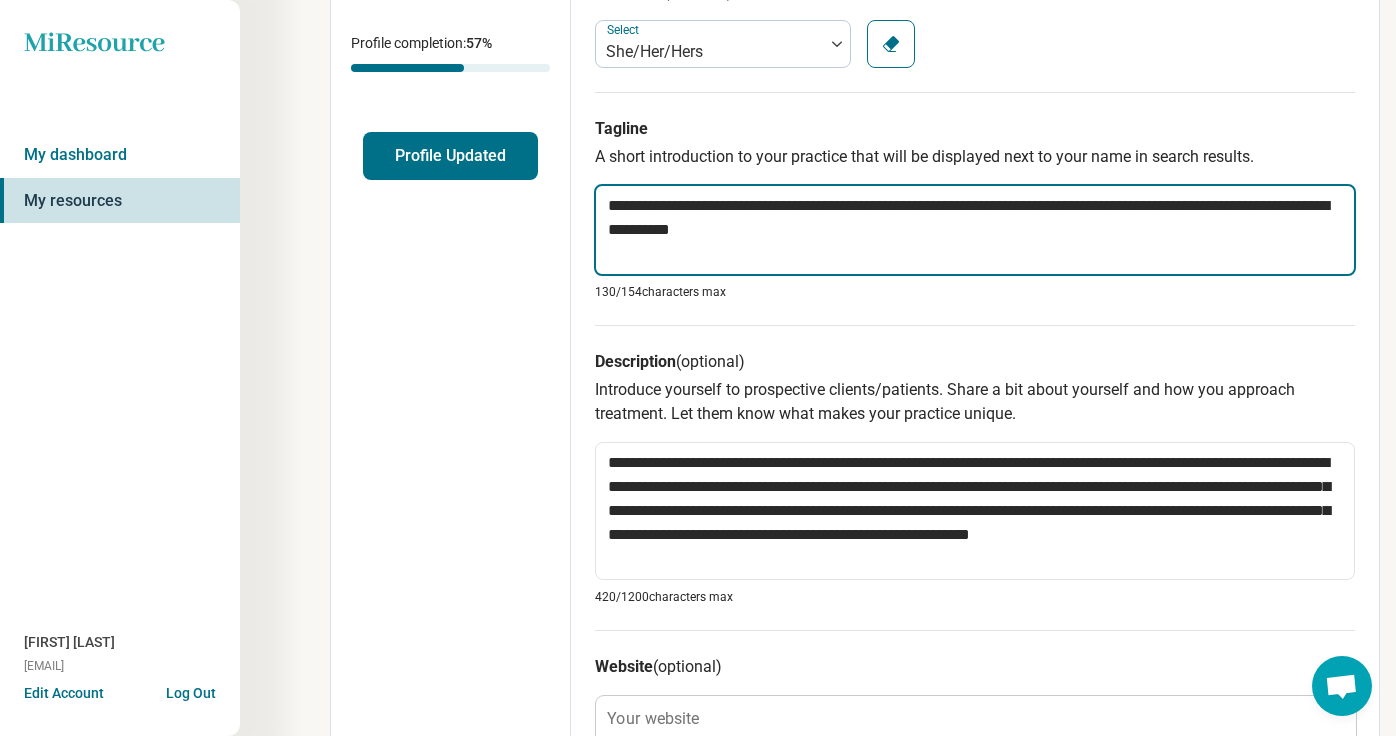 click on "**********" at bounding box center [975, 230] 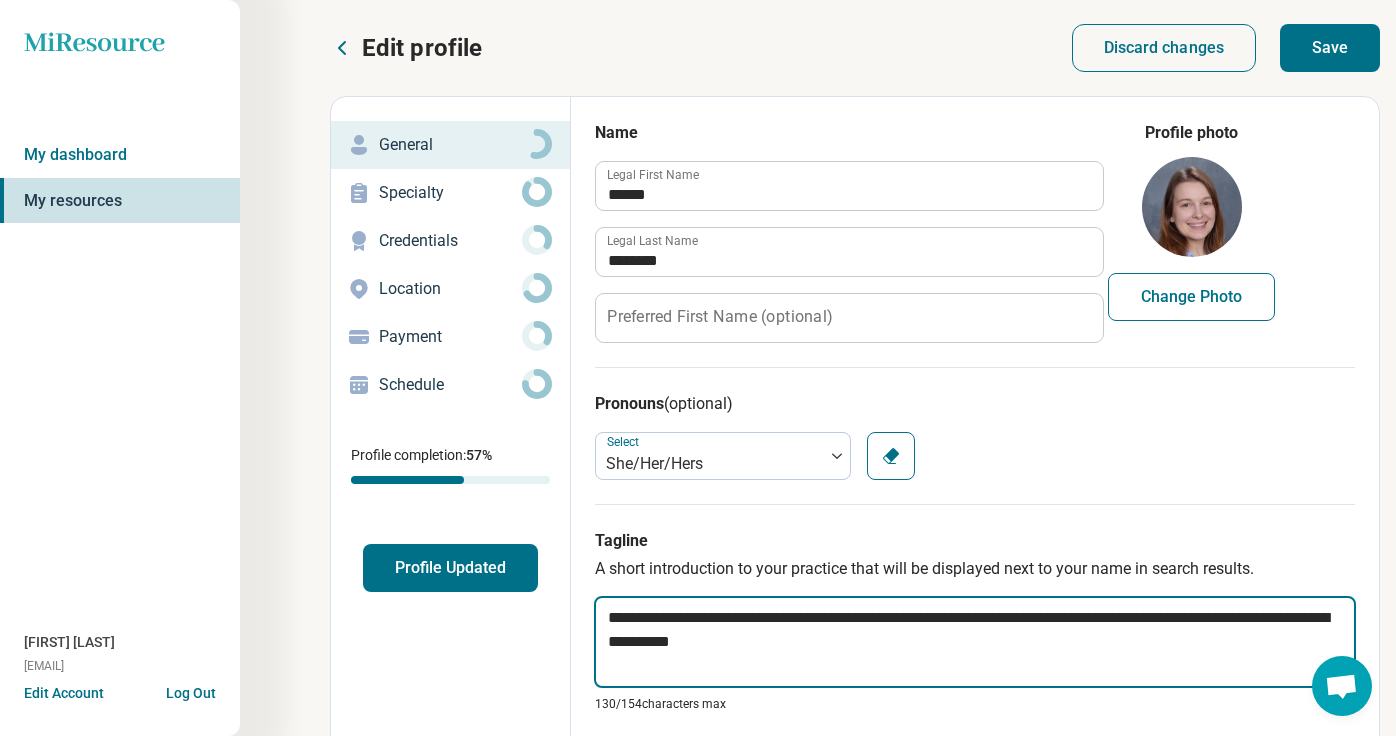 scroll, scrollTop: -1, scrollLeft: 0, axis: vertical 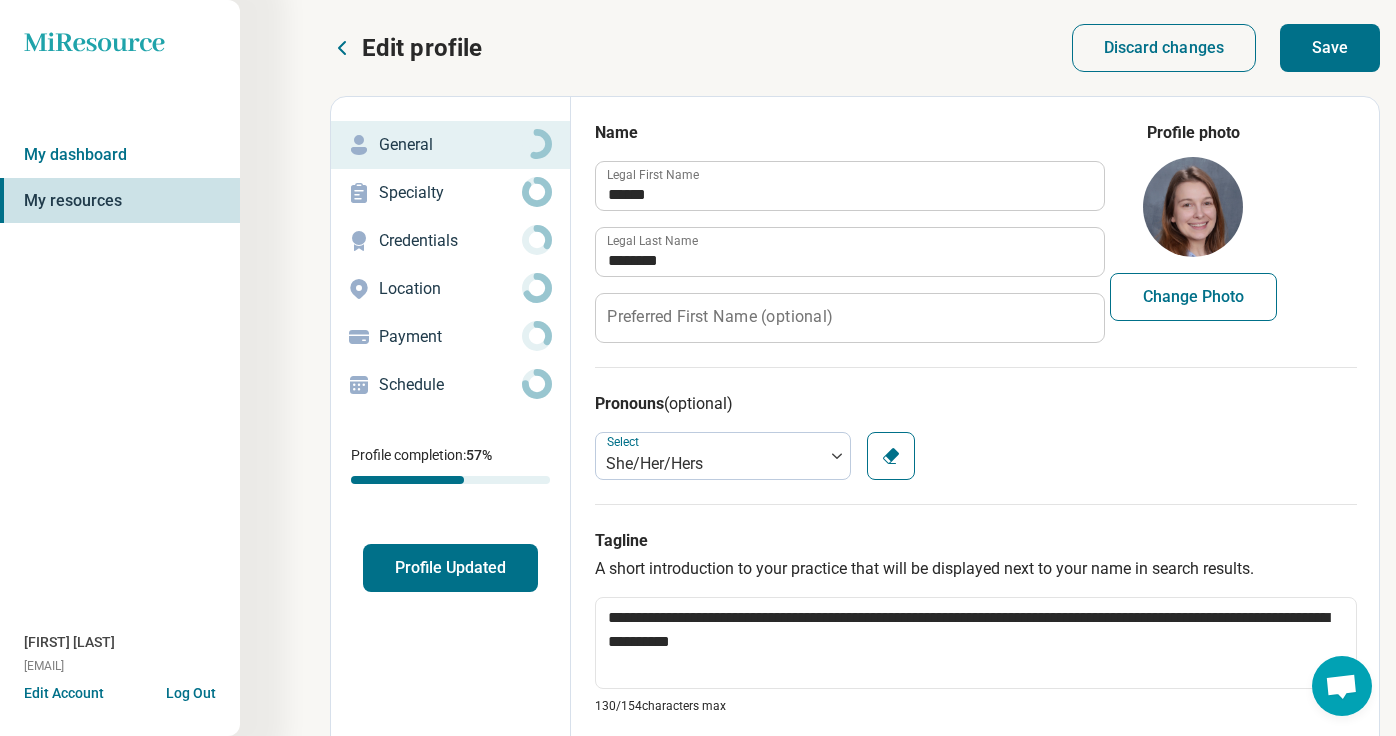 click on "Save" at bounding box center [1330, 48] 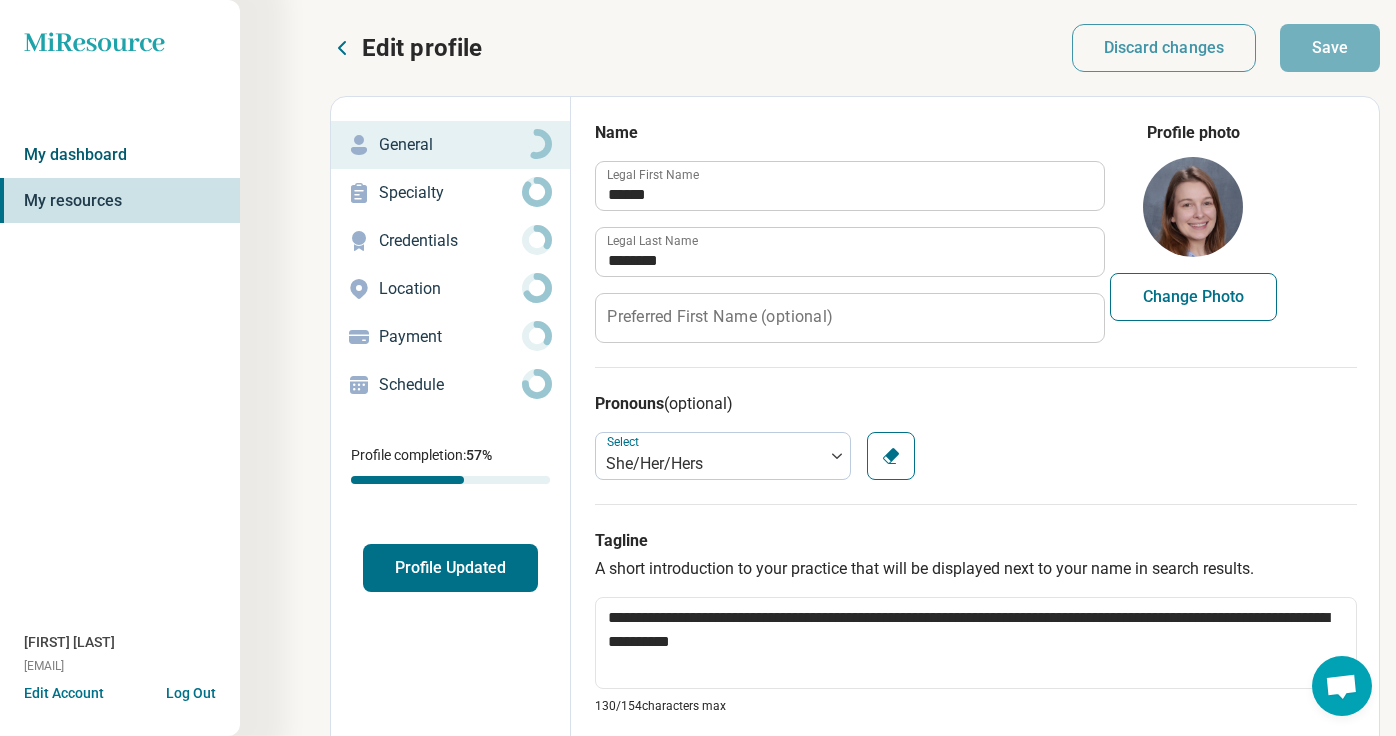 click on "My dashboard" at bounding box center [120, 155] 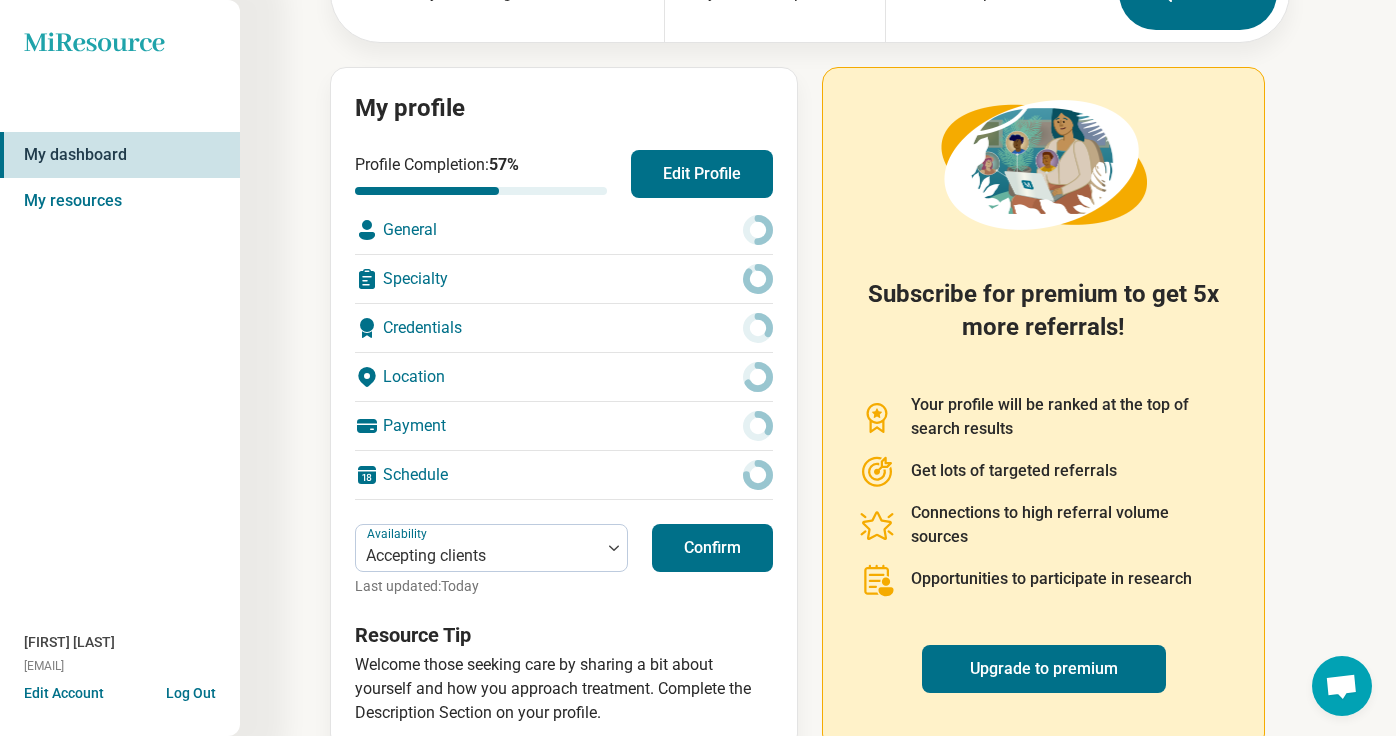 scroll, scrollTop: 168, scrollLeft: 0, axis: vertical 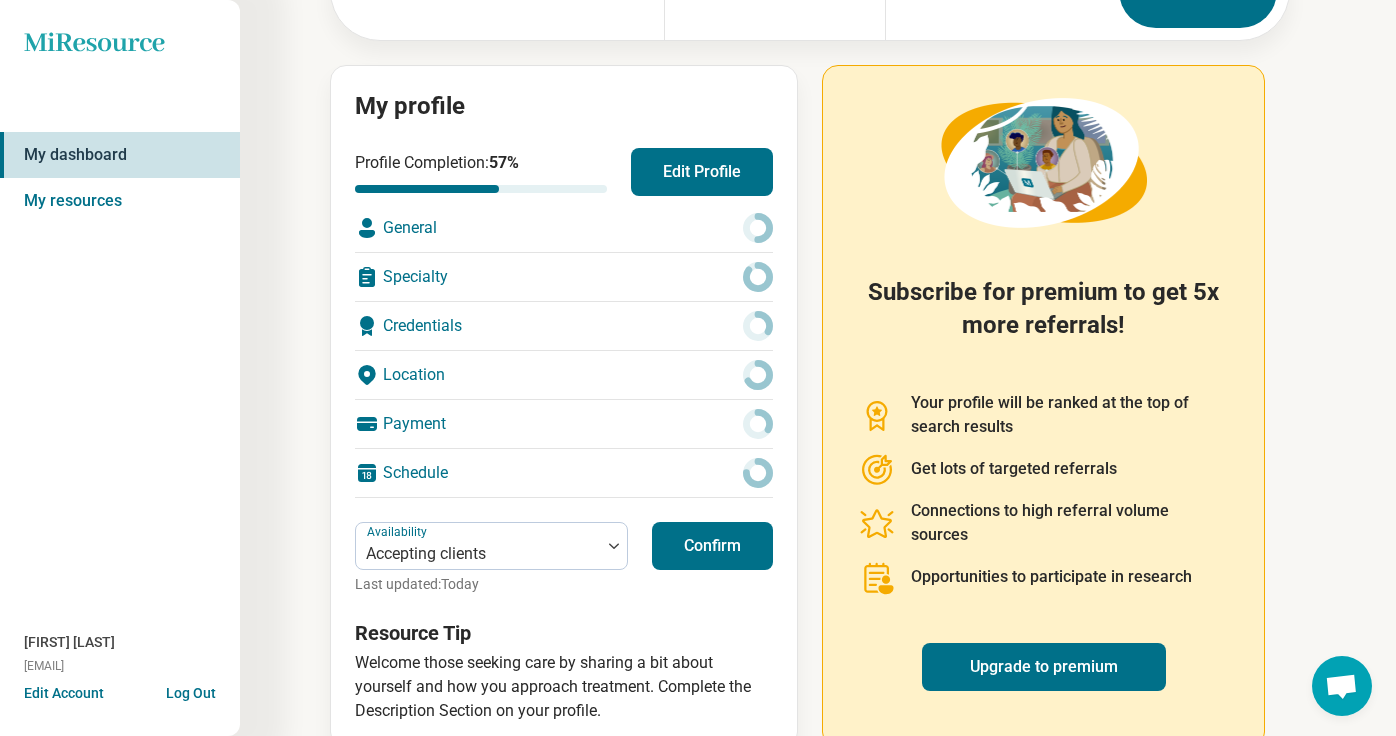 click on "Payment" at bounding box center [564, 424] 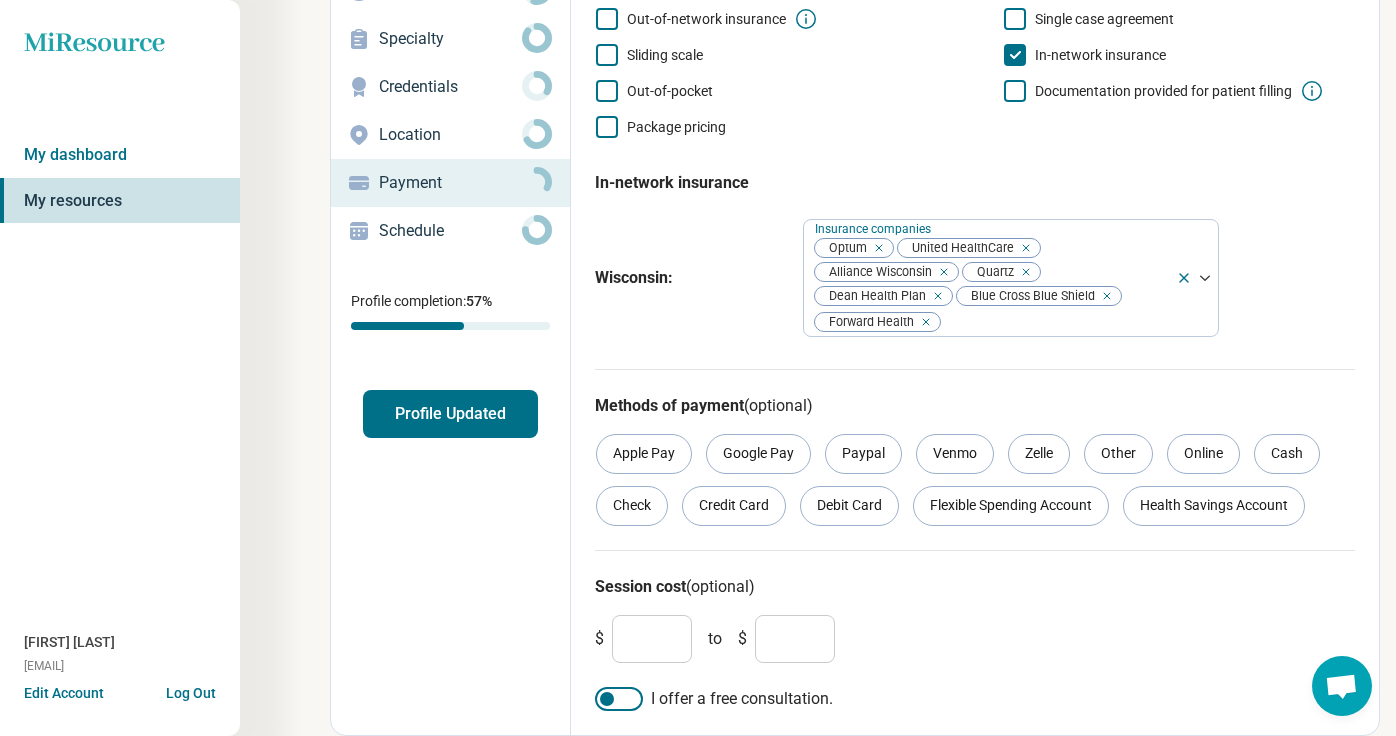 scroll, scrollTop: 155, scrollLeft: 0, axis: vertical 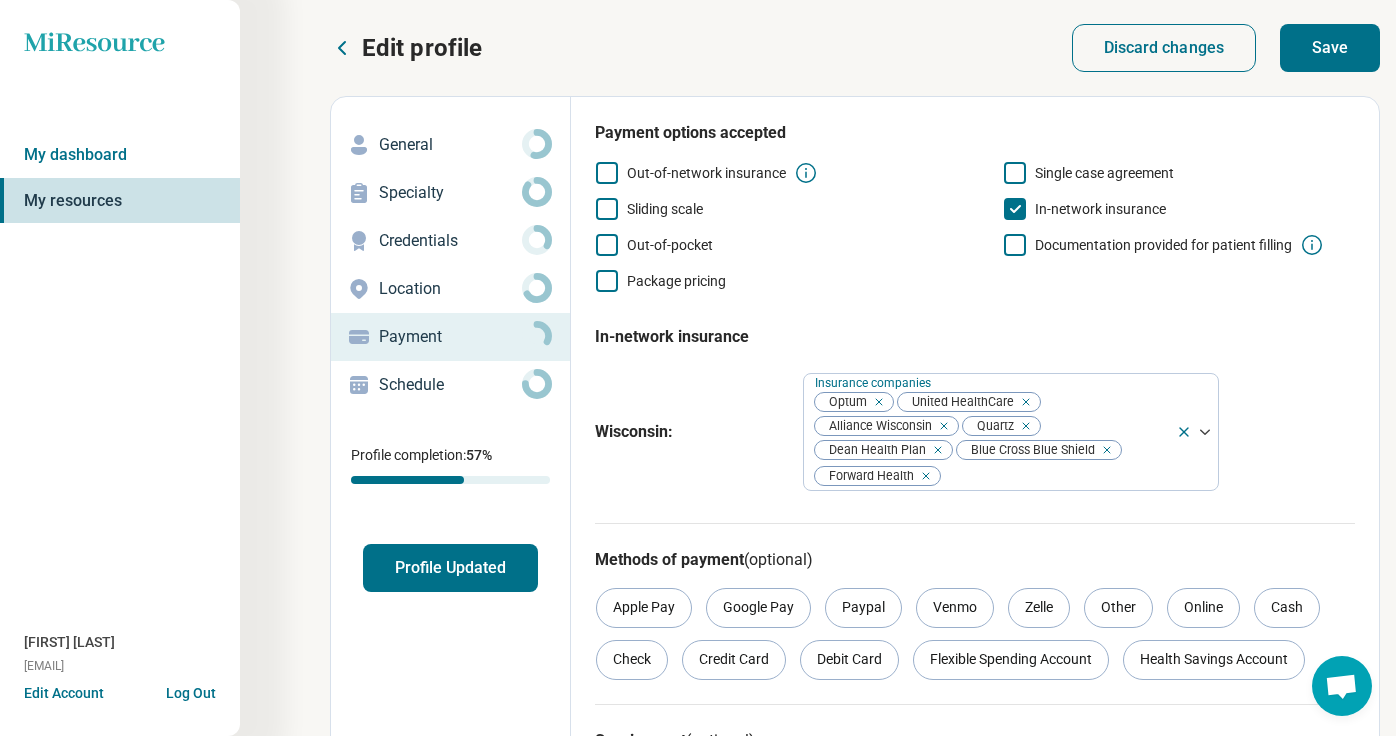 click on "Save" at bounding box center [1330, 48] 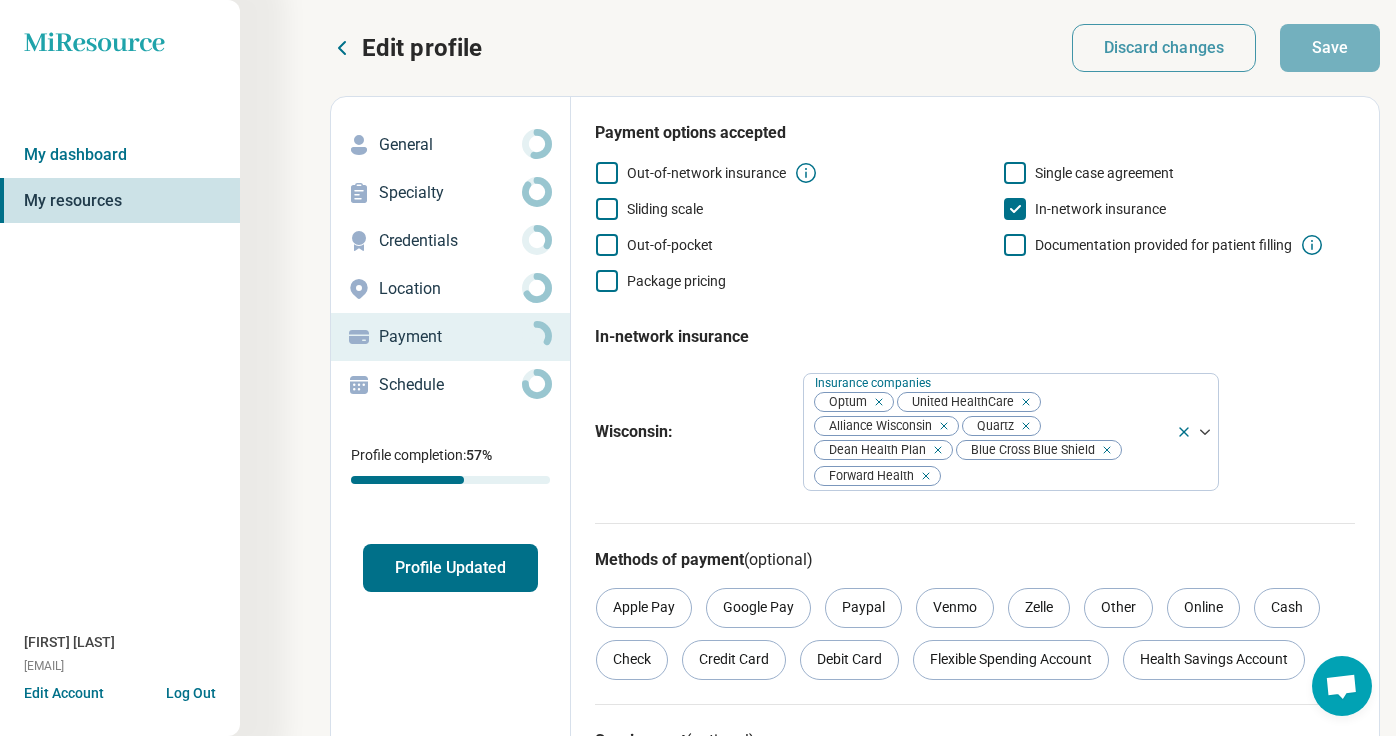 click on "Credentials" at bounding box center [450, 241] 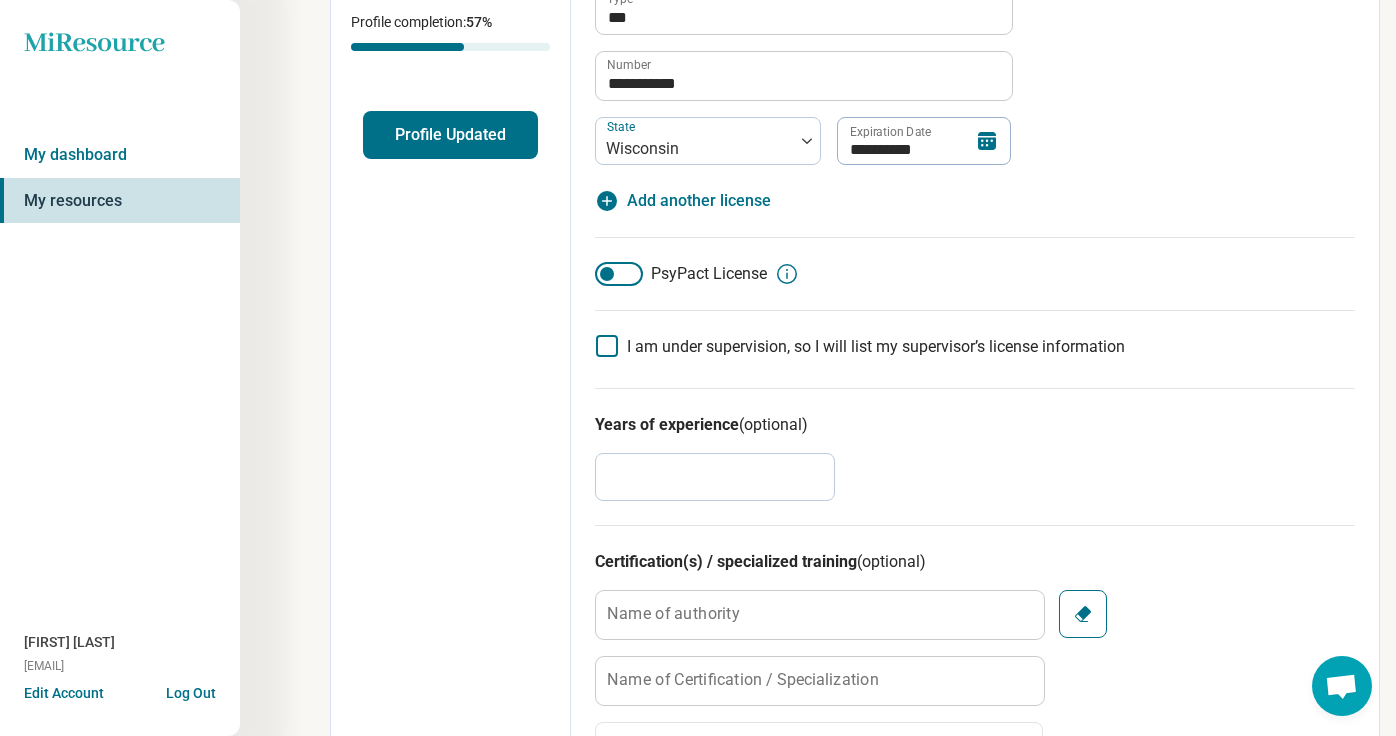 scroll, scrollTop: 444, scrollLeft: 0, axis: vertical 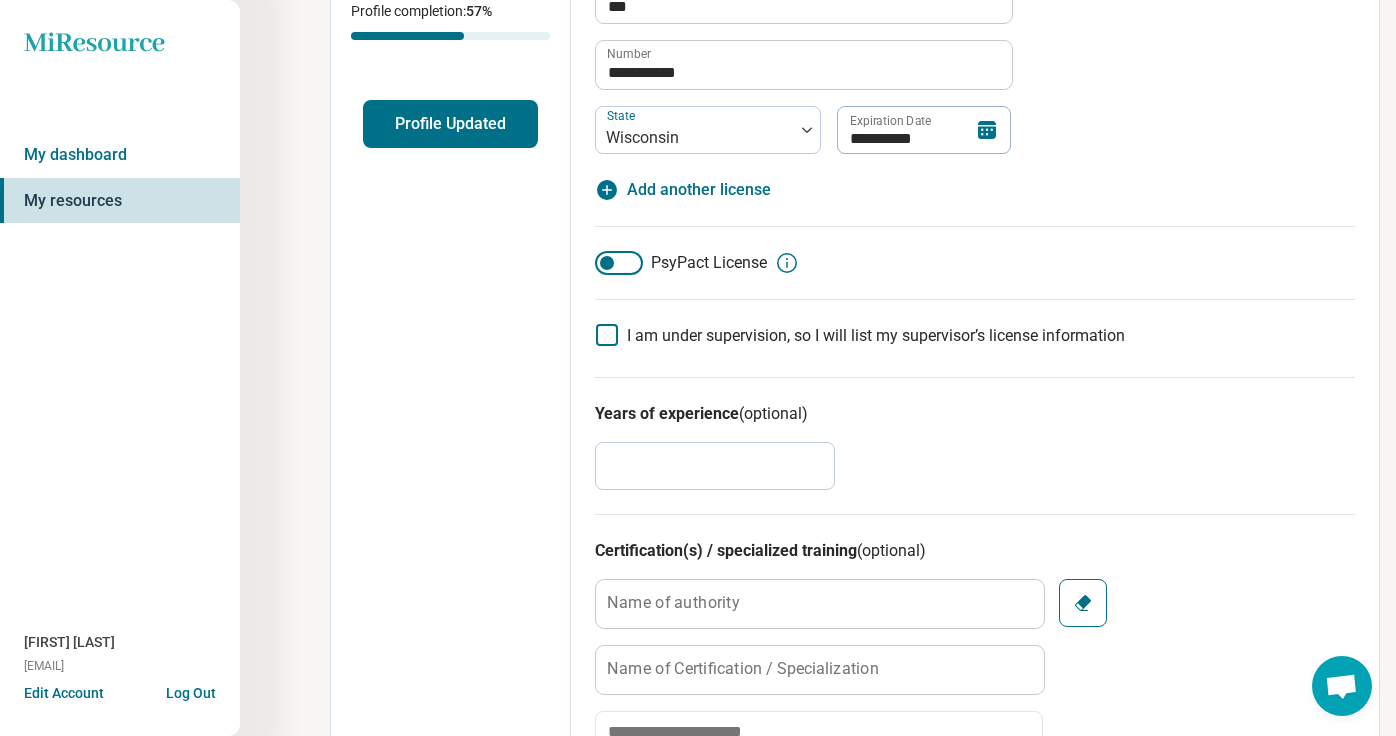click on "*" at bounding box center [715, 466] 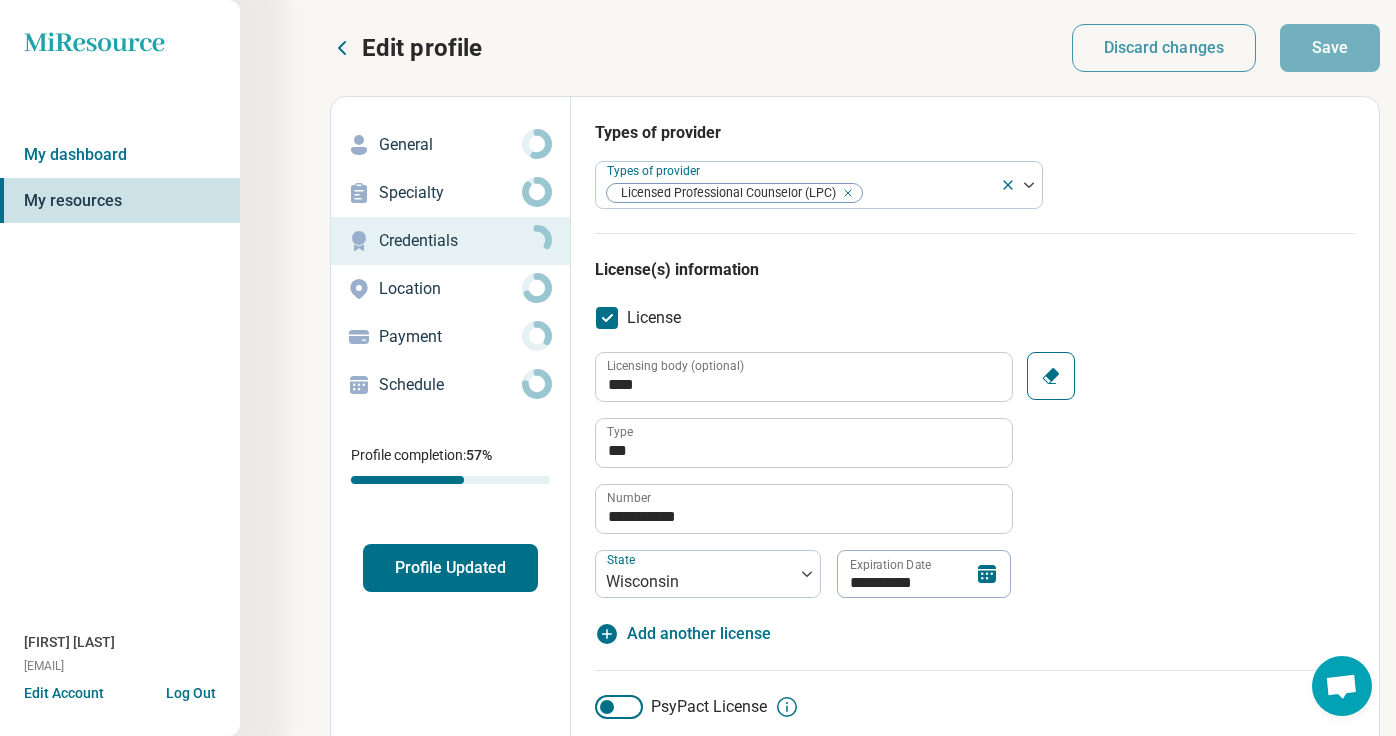 scroll, scrollTop: 0, scrollLeft: 0, axis: both 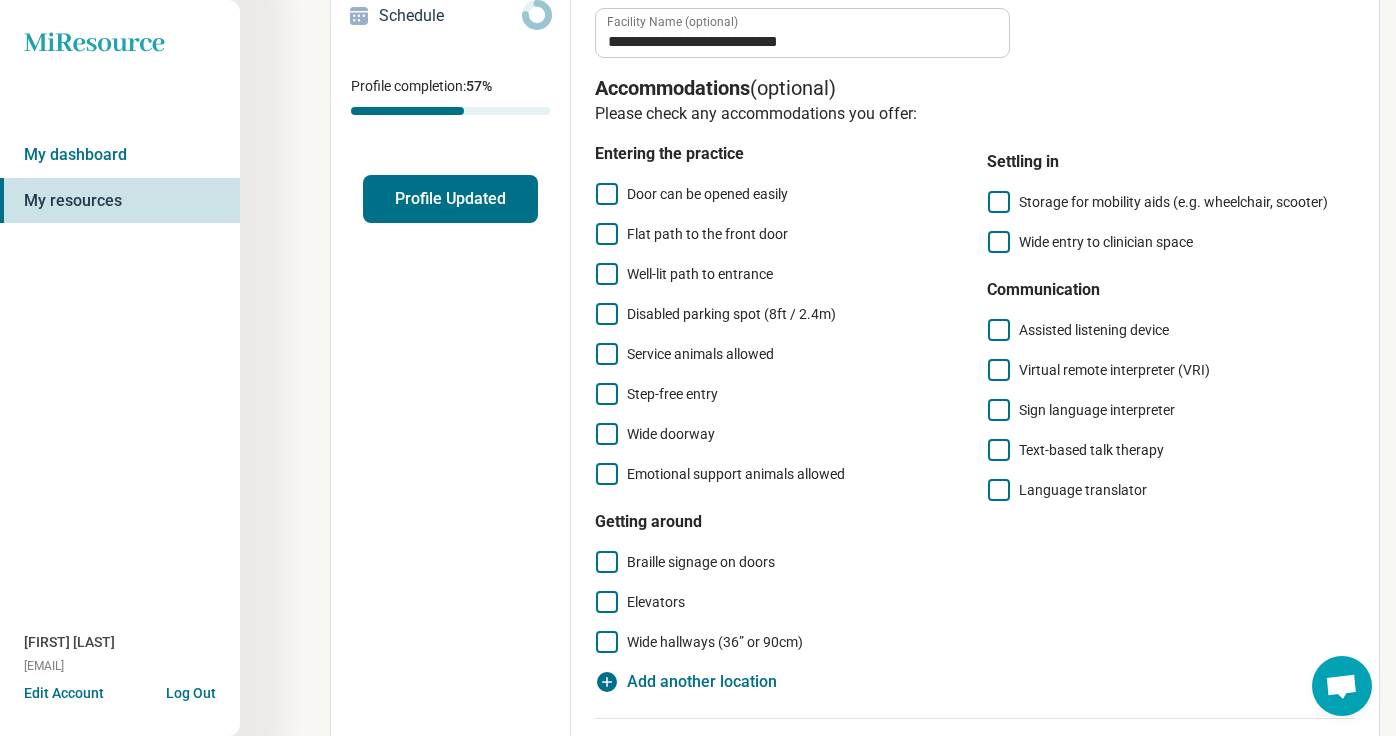 click on "Flat path to the front door" at bounding box center [707, 234] 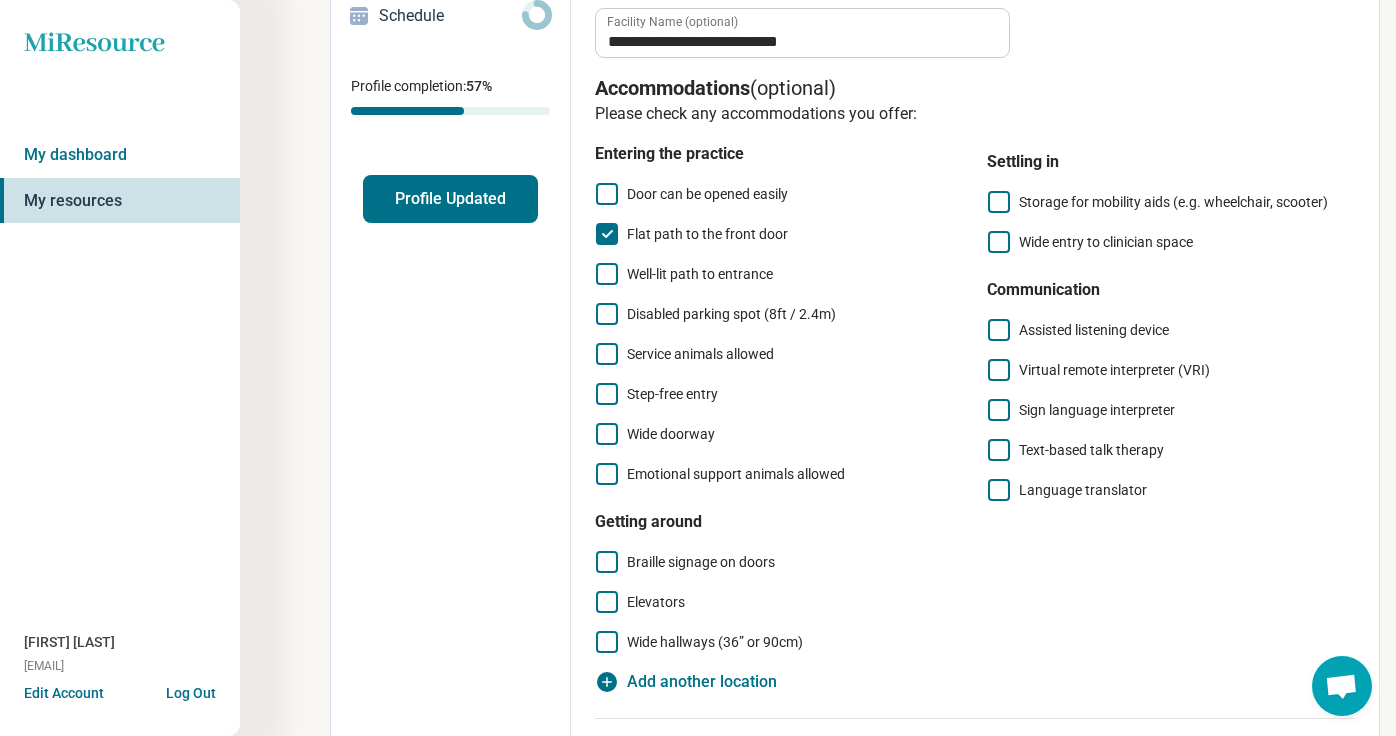 scroll, scrollTop: 13, scrollLeft: 0, axis: vertical 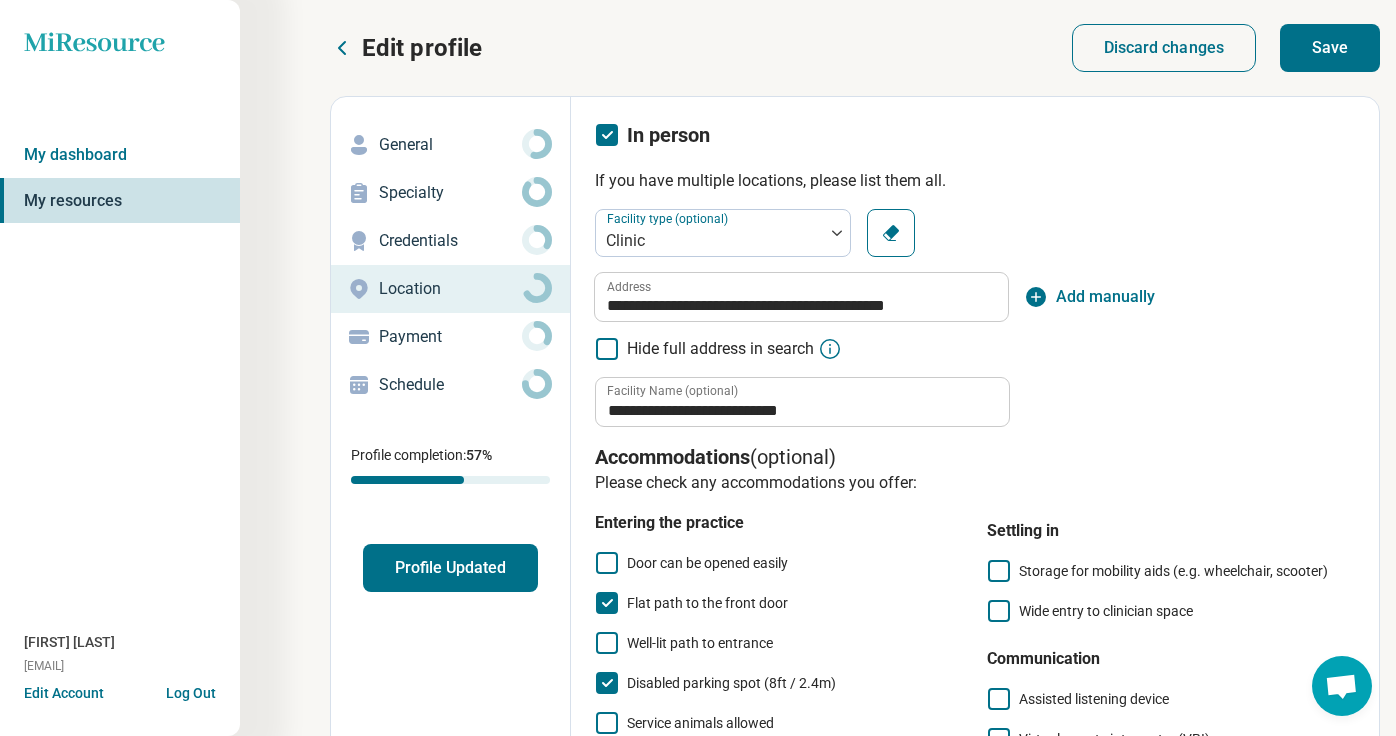 click on "Save" at bounding box center [1330, 48] 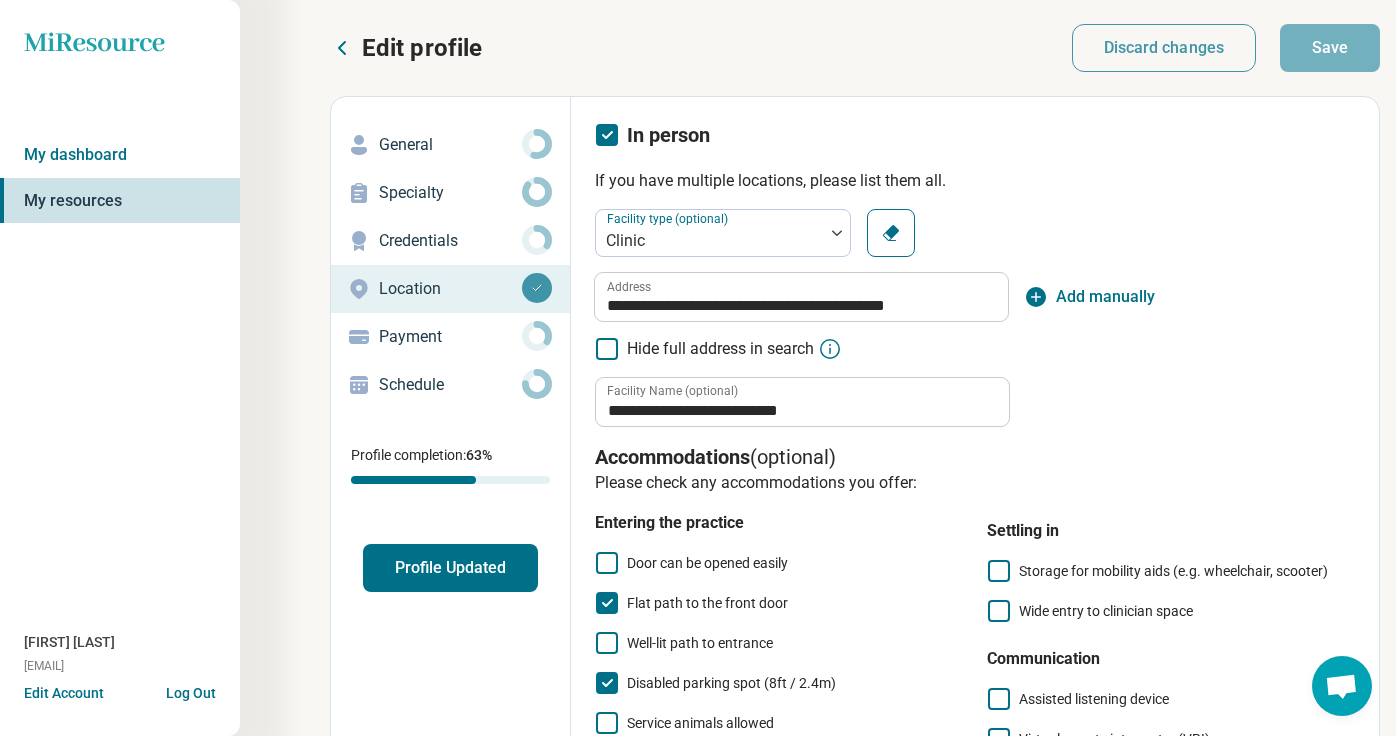 click on "Credentials" at bounding box center [450, 241] 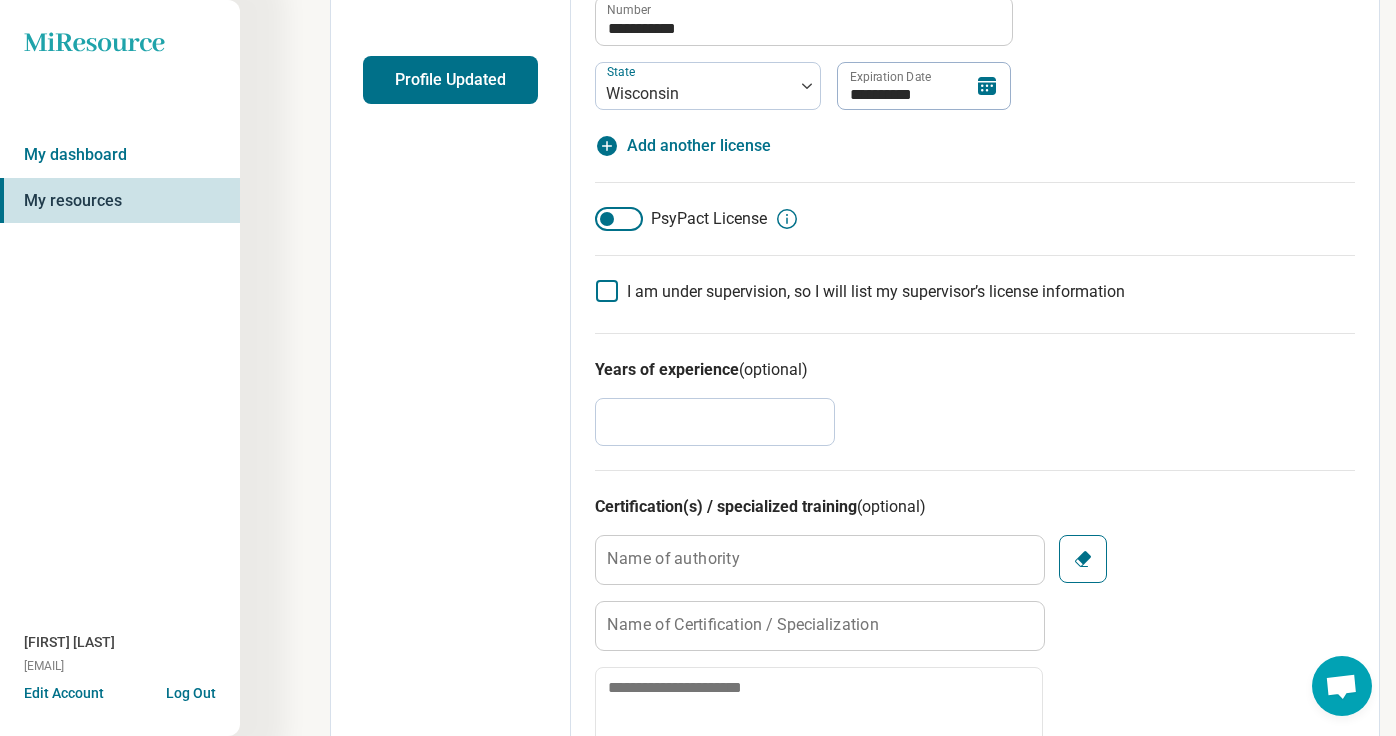 scroll, scrollTop: 493, scrollLeft: 0, axis: vertical 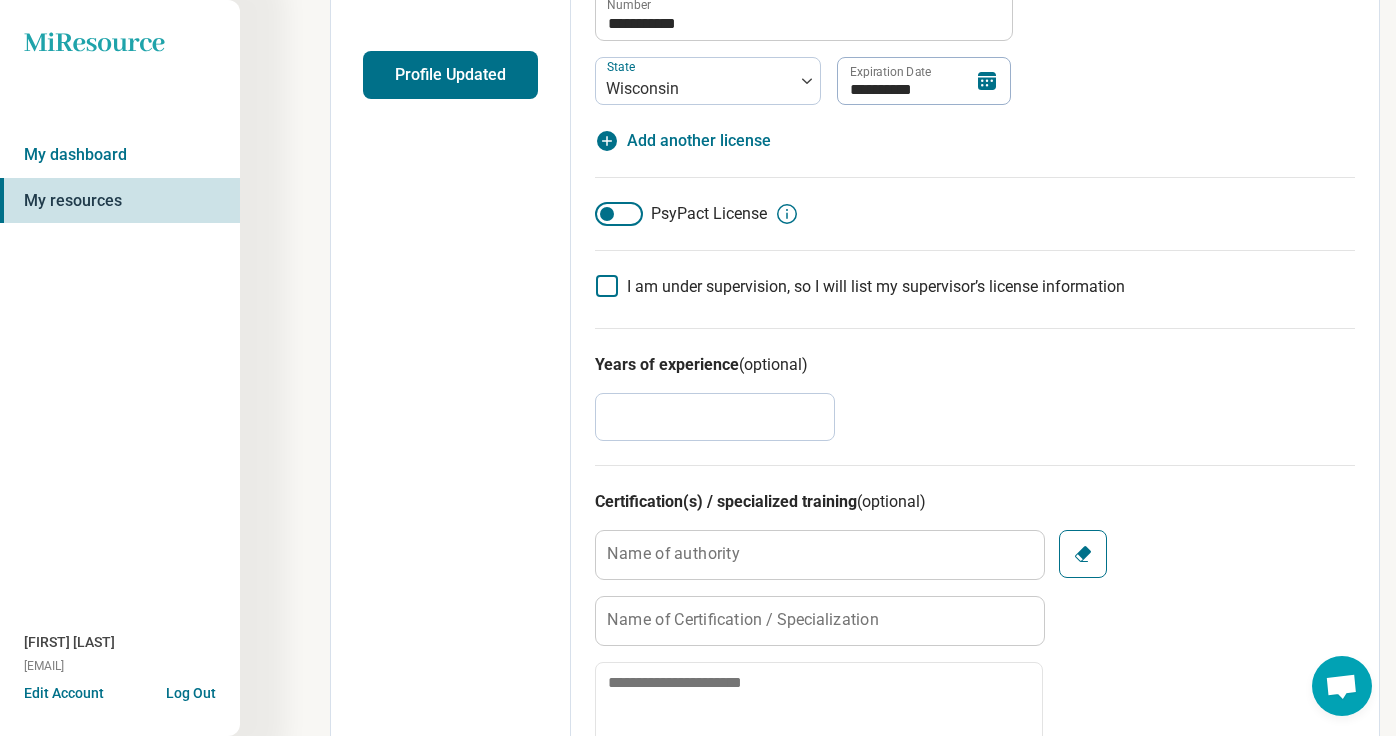 click 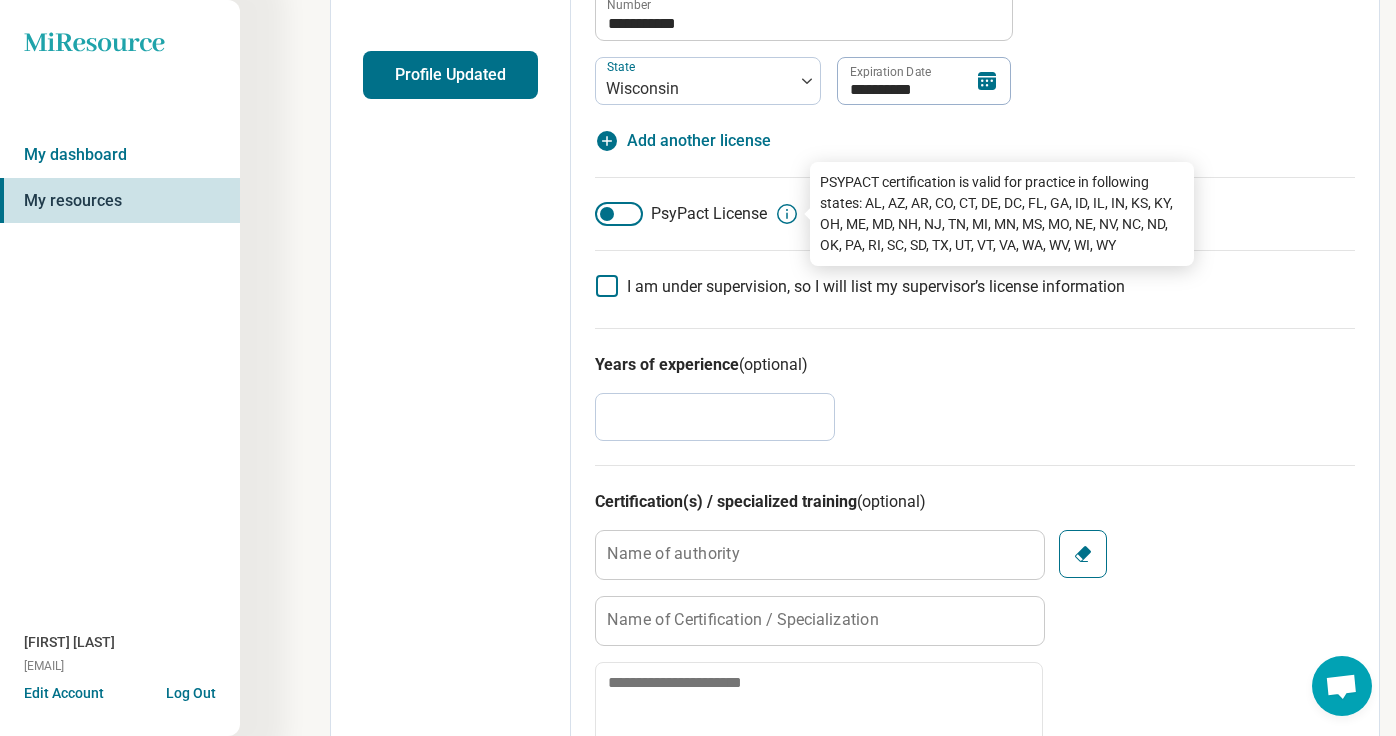 click 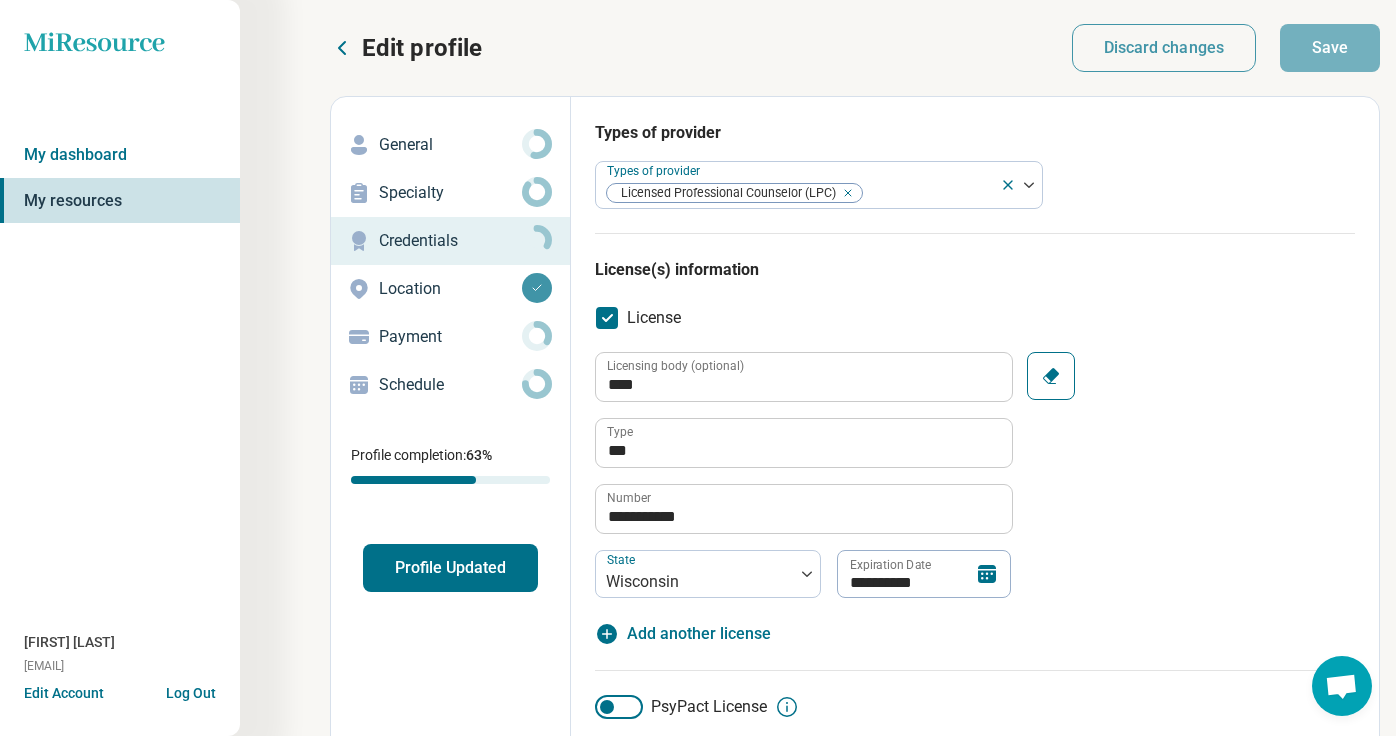 scroll, scrollTop: 0, scrollLeft: 0, axis: both 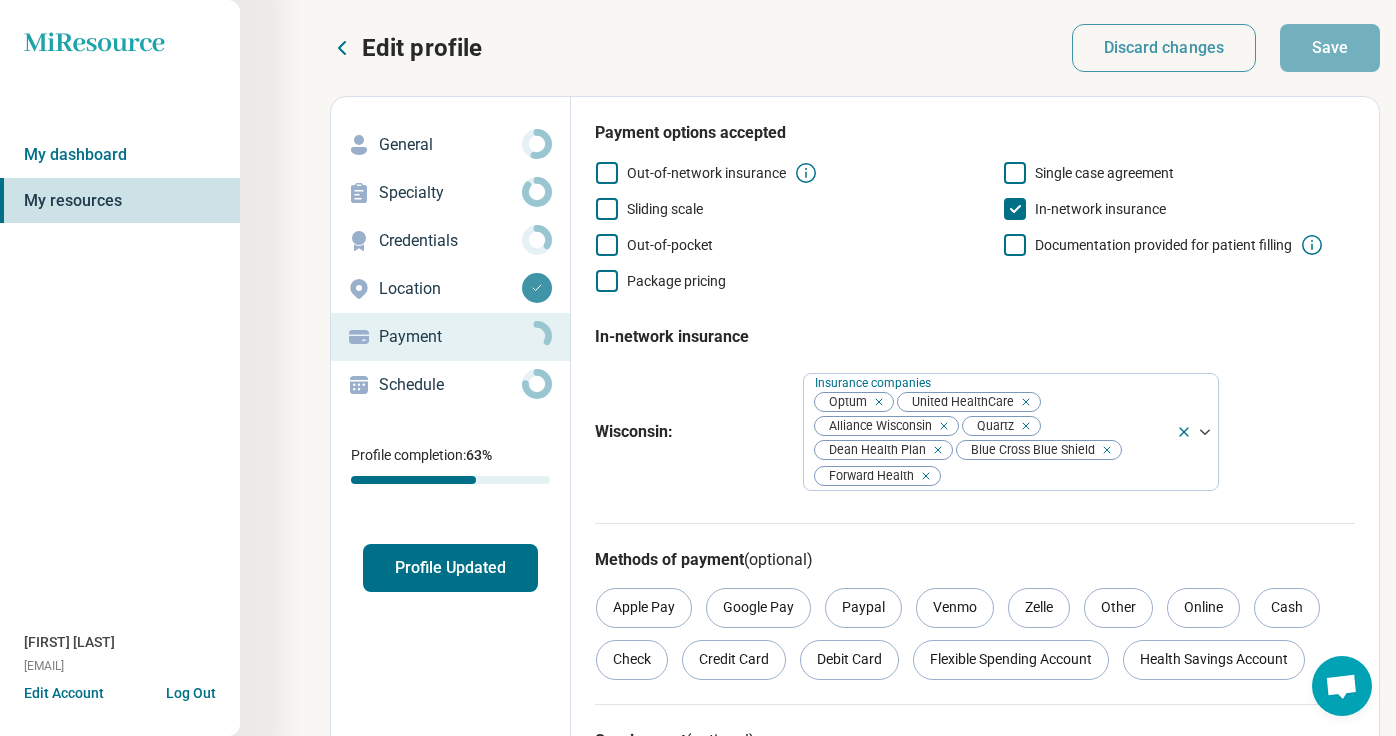 click on "Sliding scale" at bounding box center (665, 209) 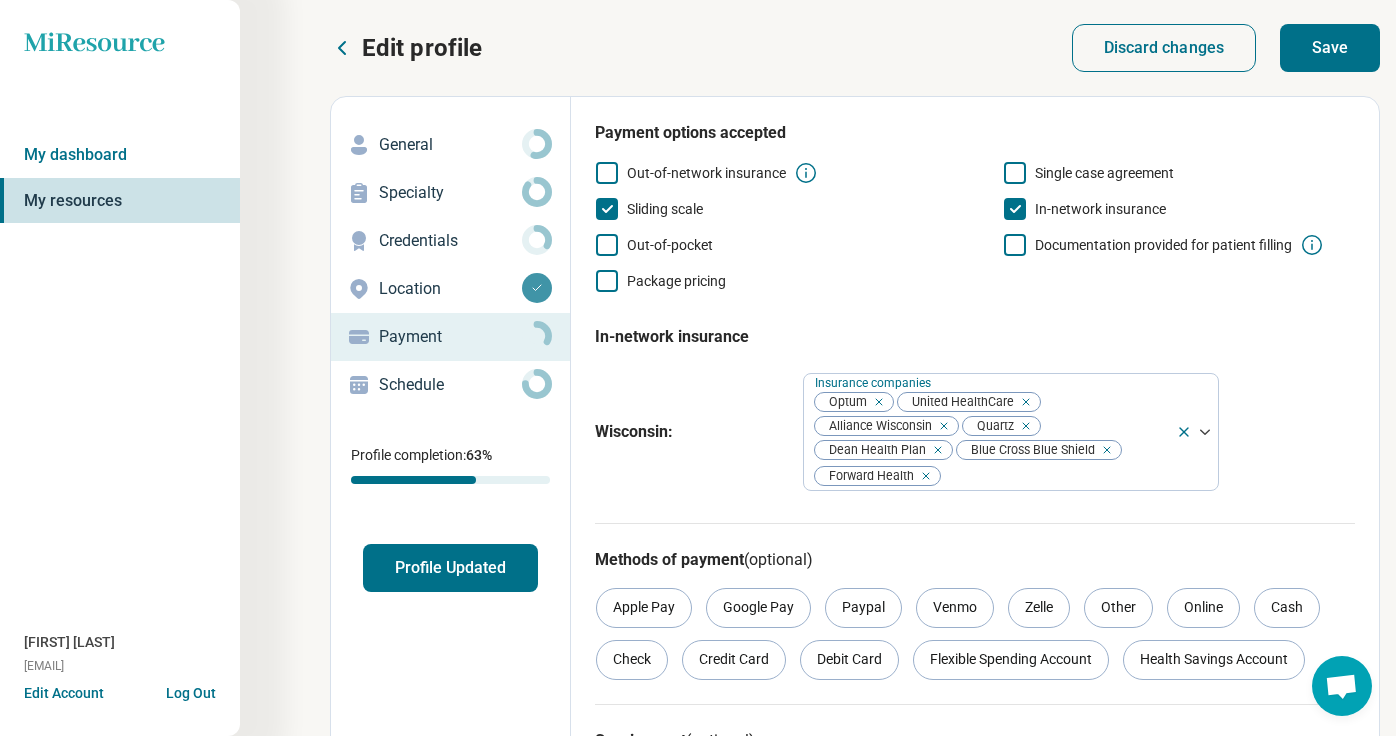 scroll, scrollTop: 13, scrollLeft: 0, axis: vertical 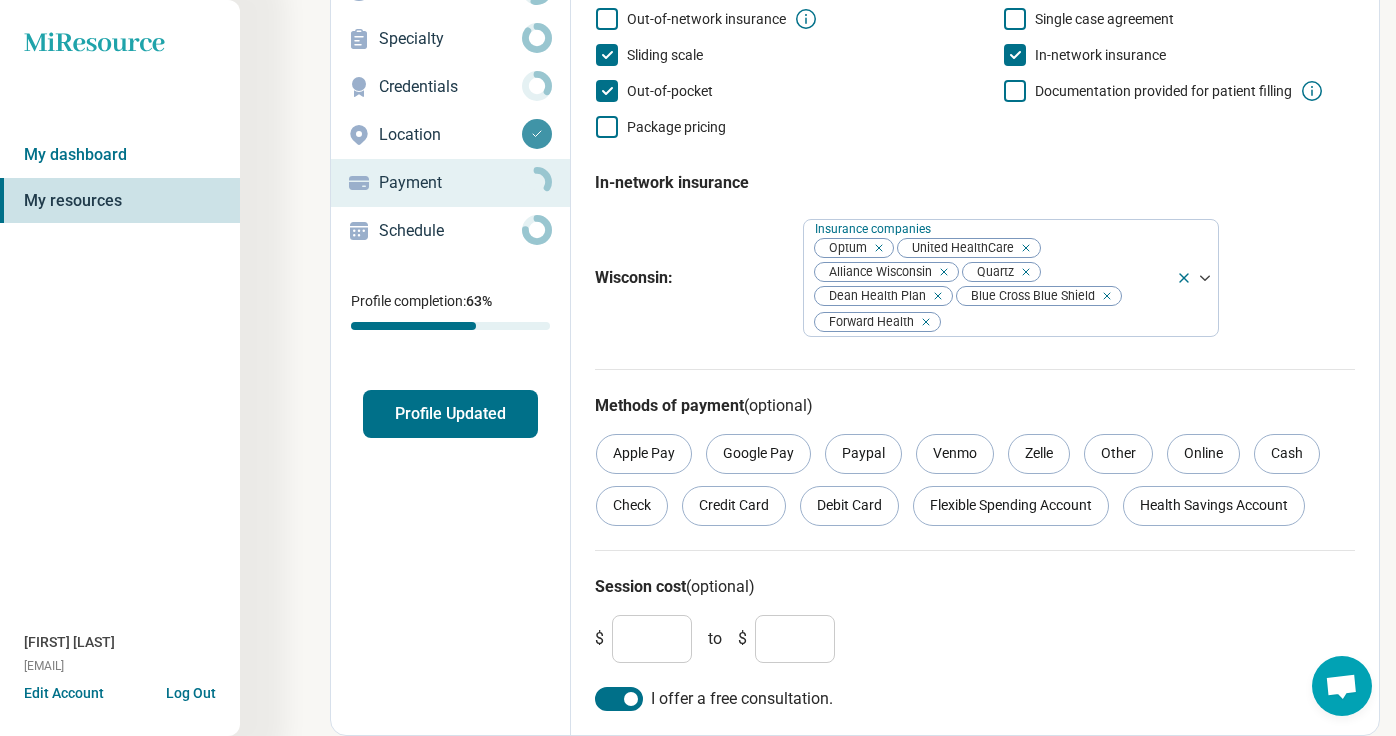 click on "*" at bounding box center [652, 639] 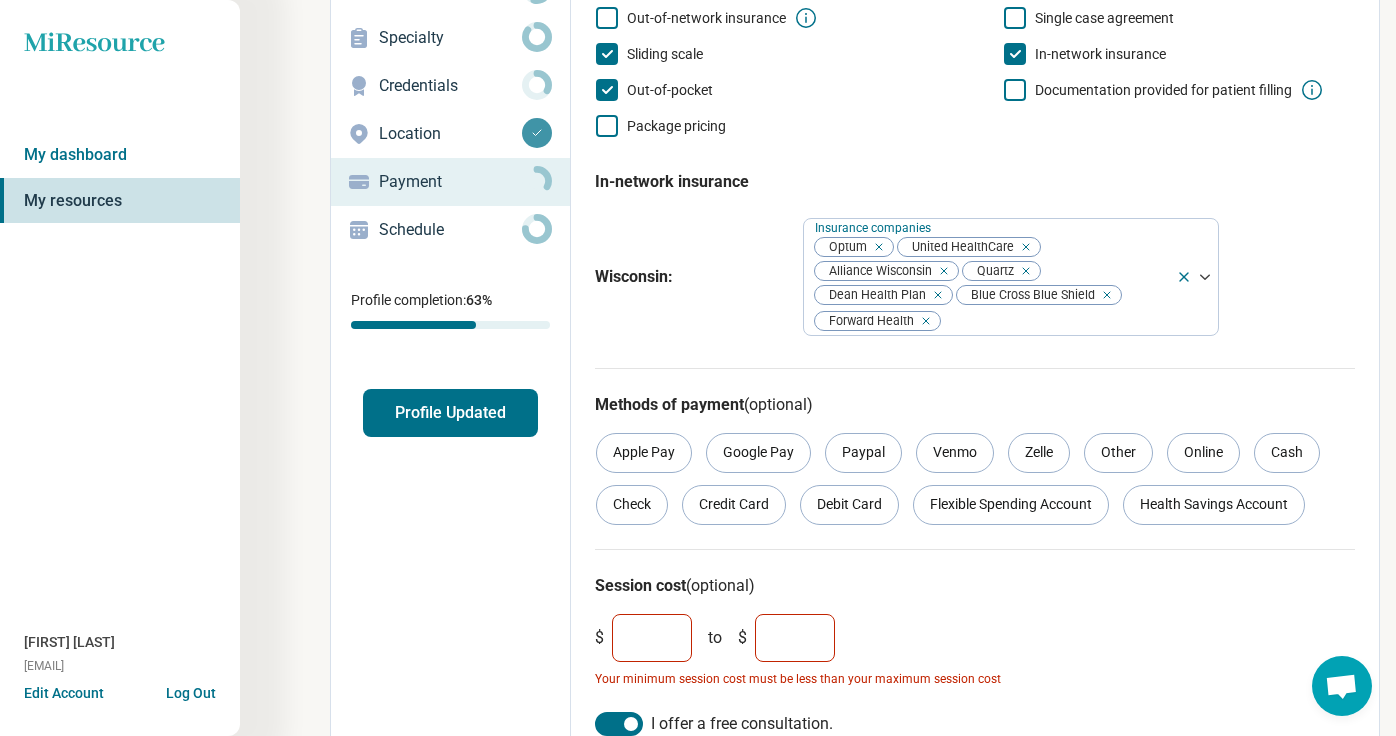type on "**" 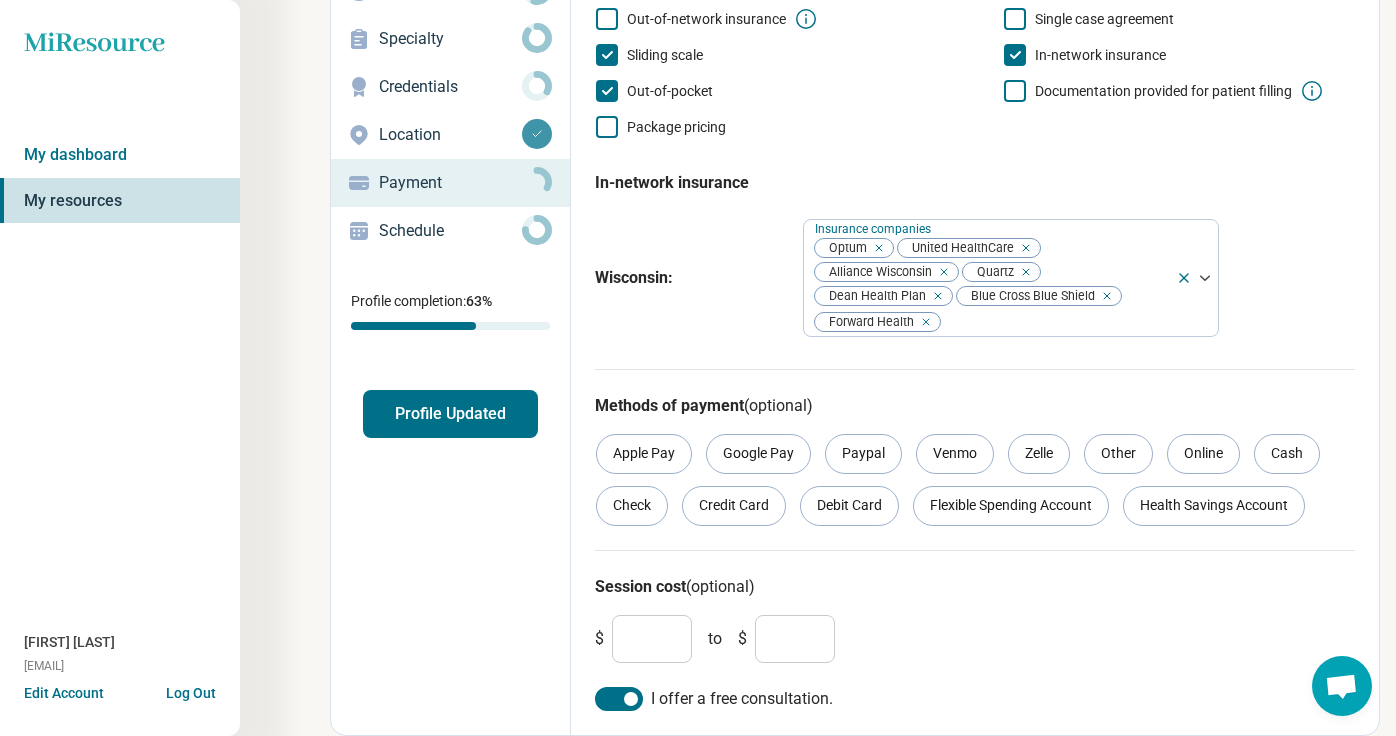 type on "***" 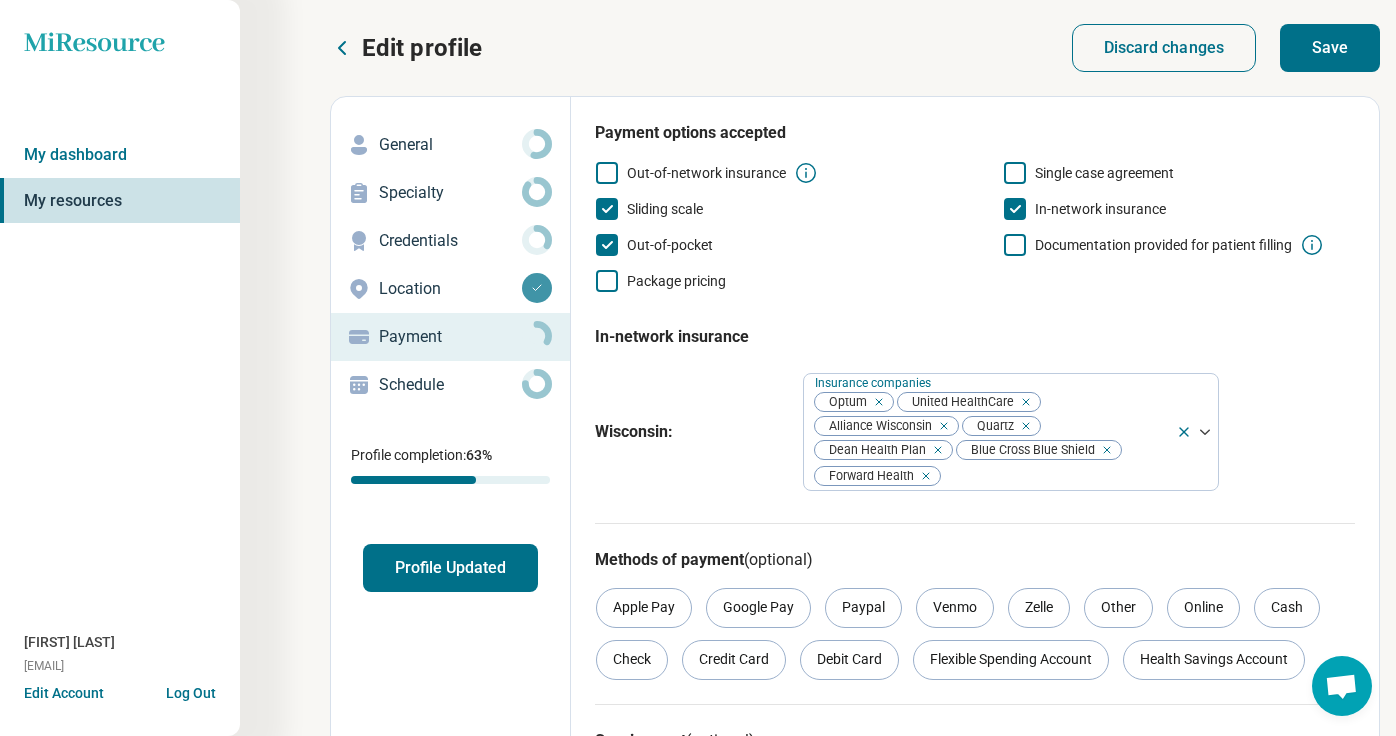 scroll, scrollTop: 0, scrollLeft: 0, axis: both 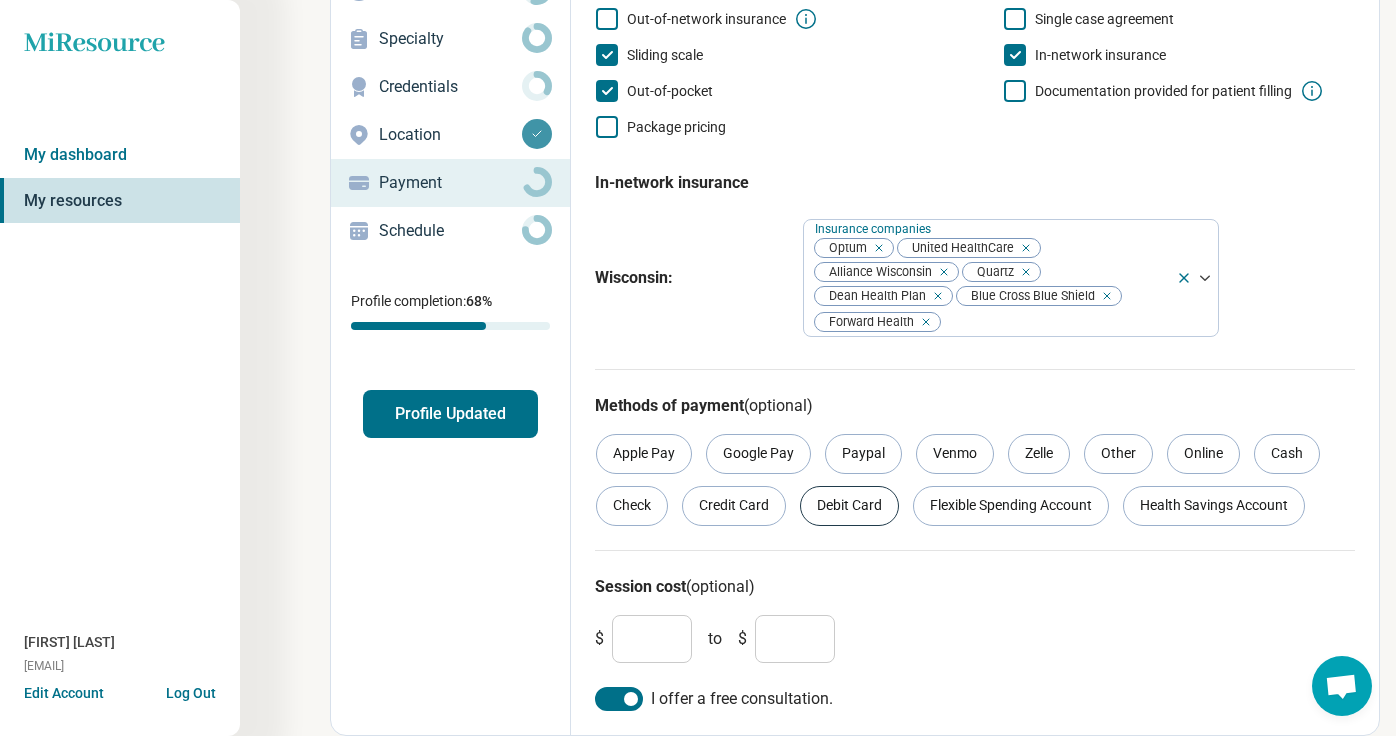 click on "Debit Card" at bounding box center (849, 506) 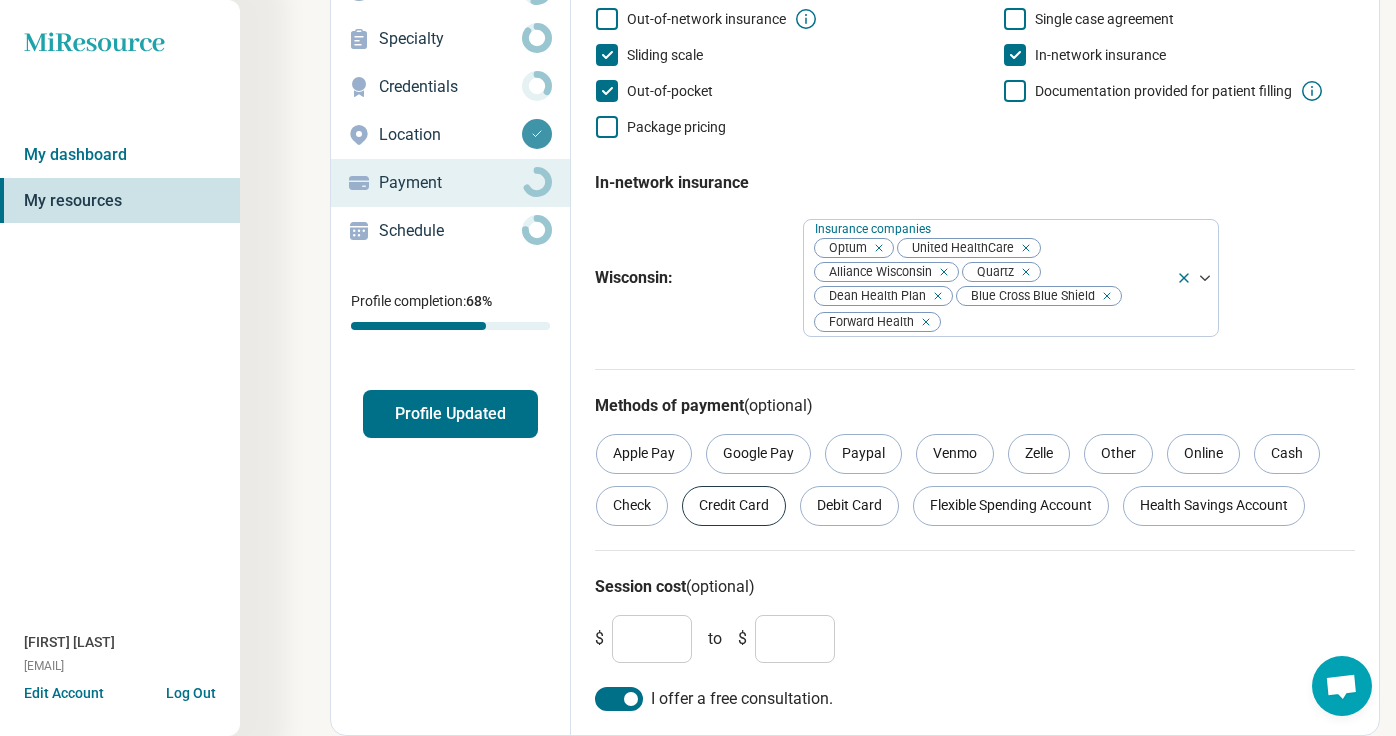 click on "Credit Card" at bounding box center [734, 506] 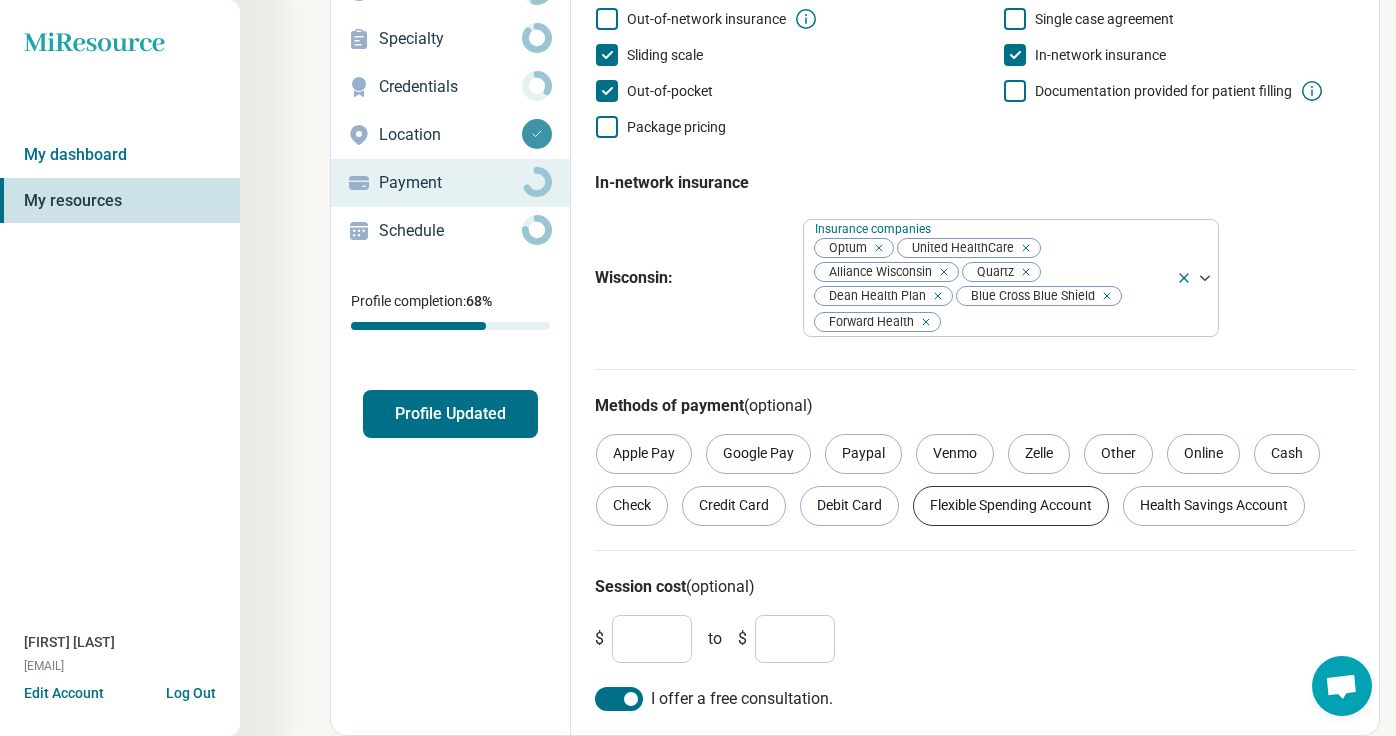 click on "Flexible Spending Account" at bounding box center (1011, 506) 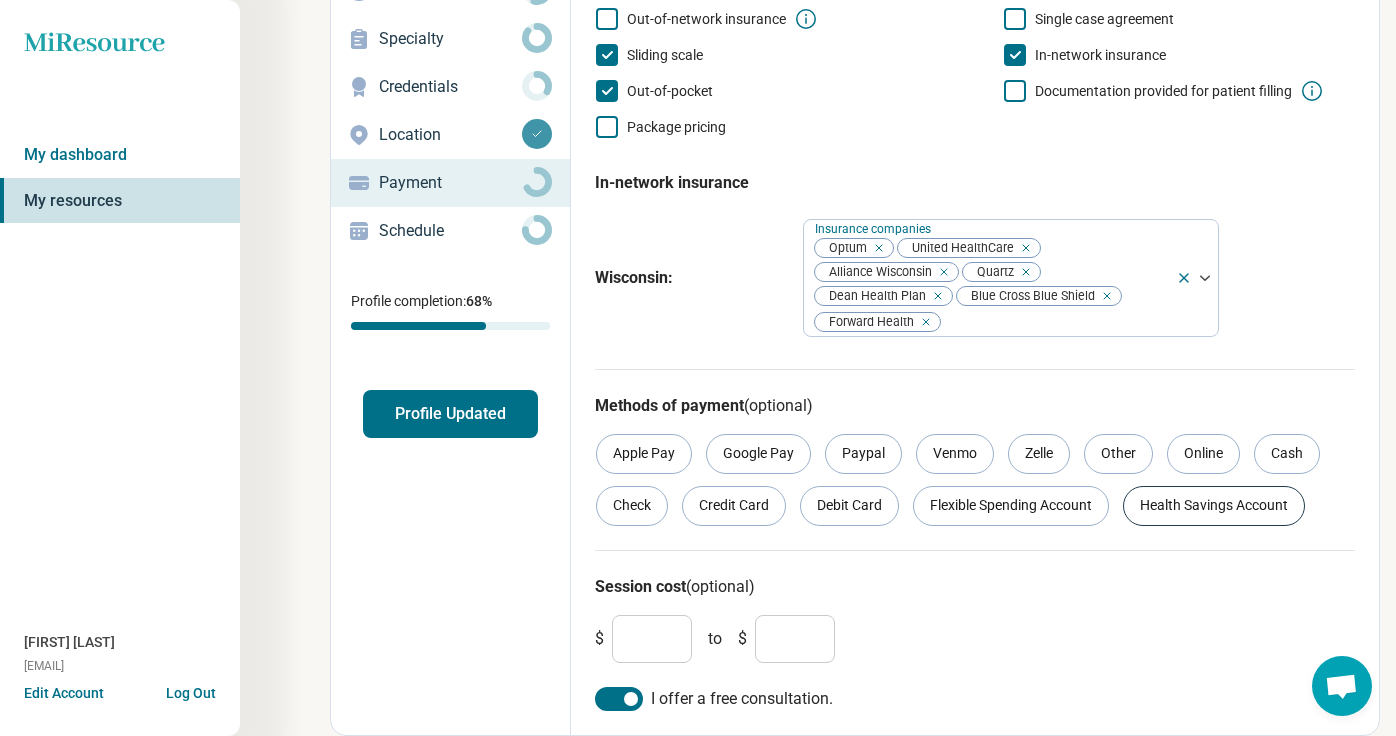 click on "Health Savings Account" at bounding box center [1214, 506] 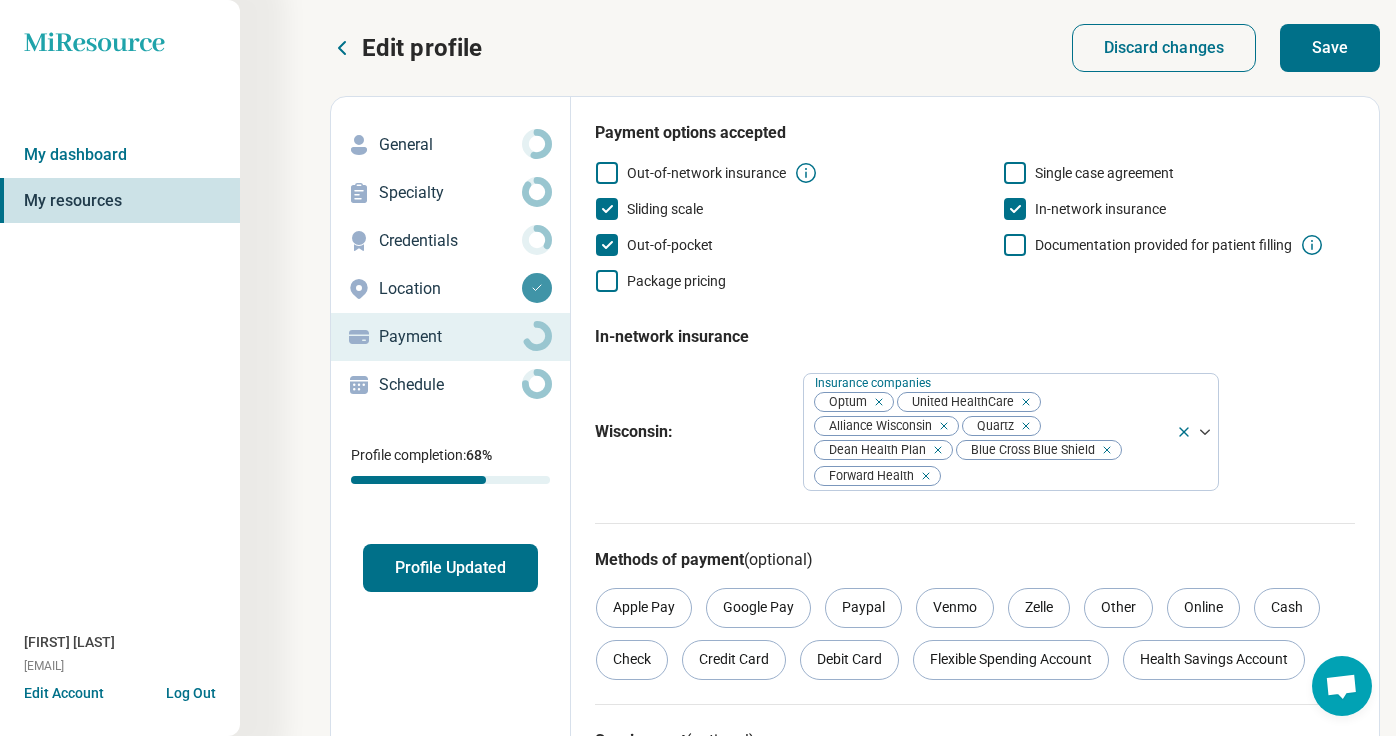 scroll, scrollTop: 0, scrollLeft: 0, axis: both 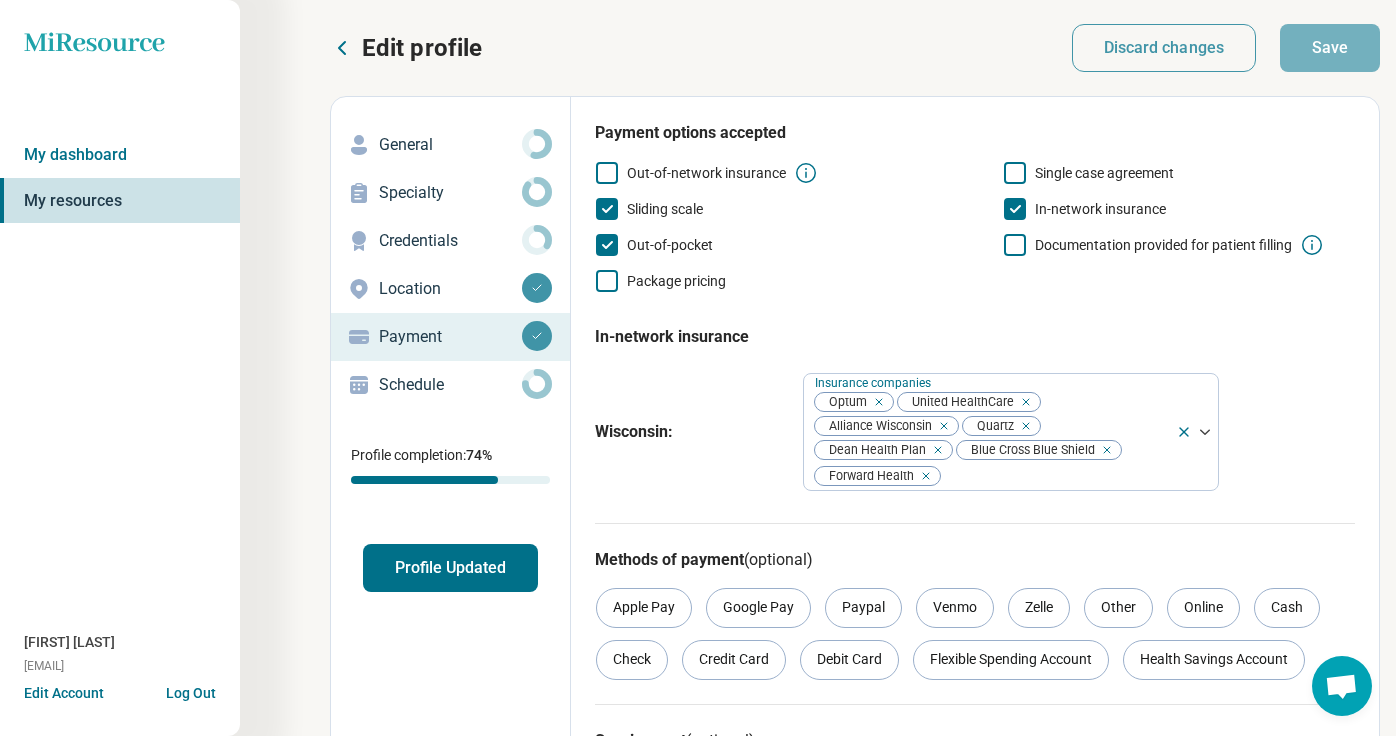 click on "Schedule" at bounding box center [450, 385] 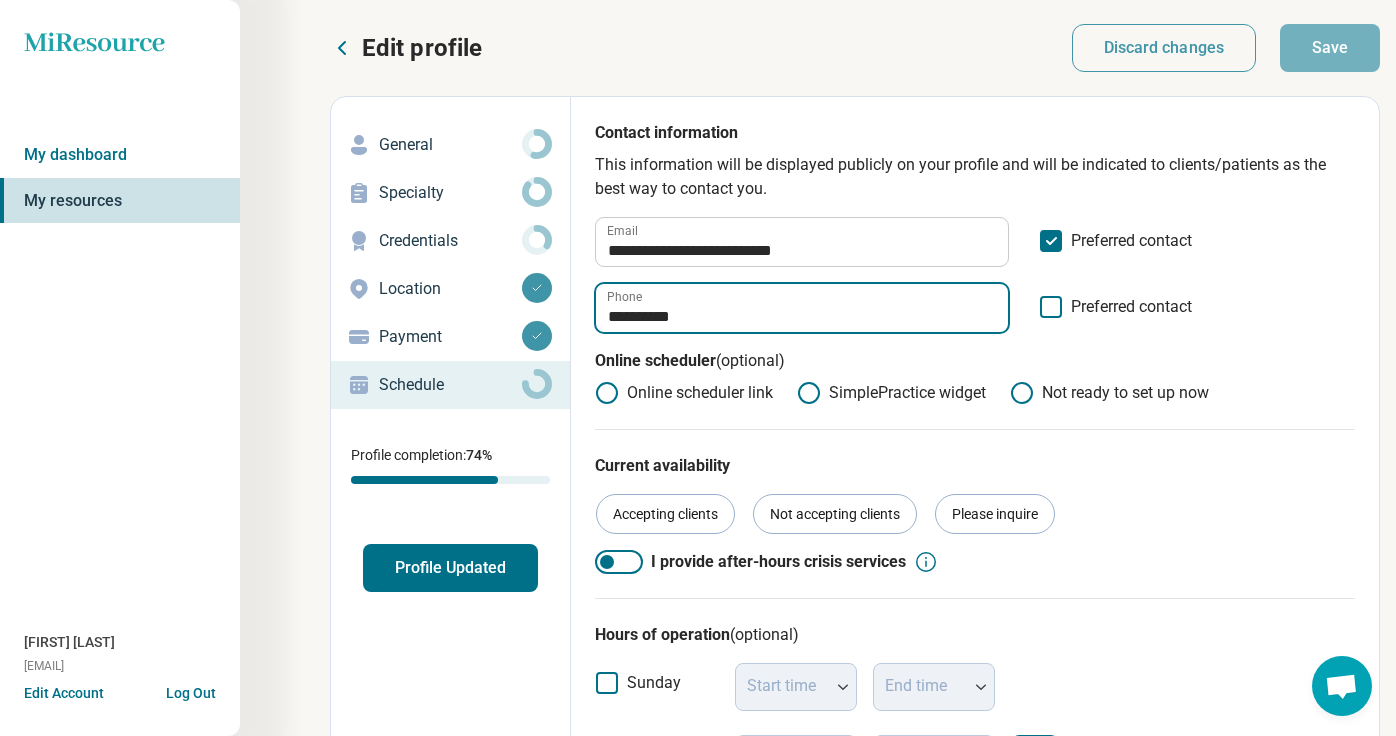click on "**********" at bounding box center (802, 308) 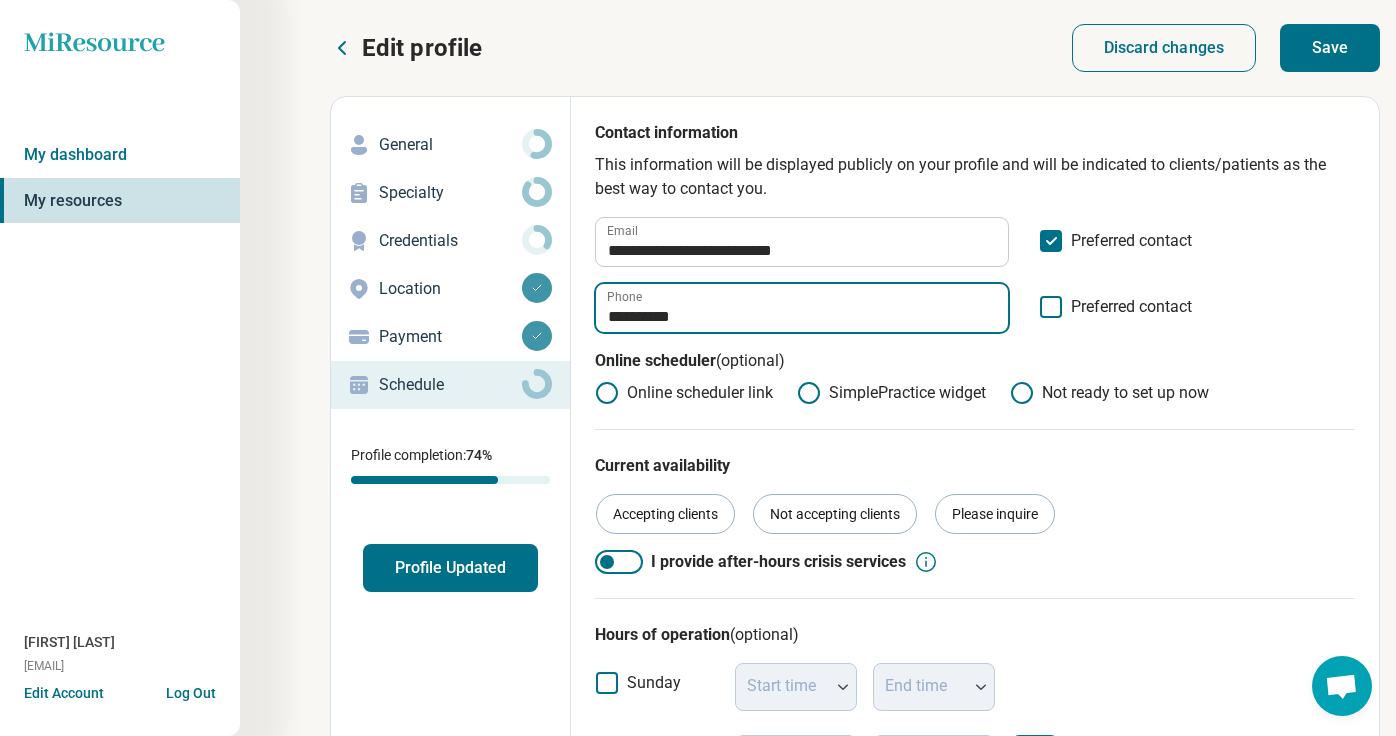 type on "**********" 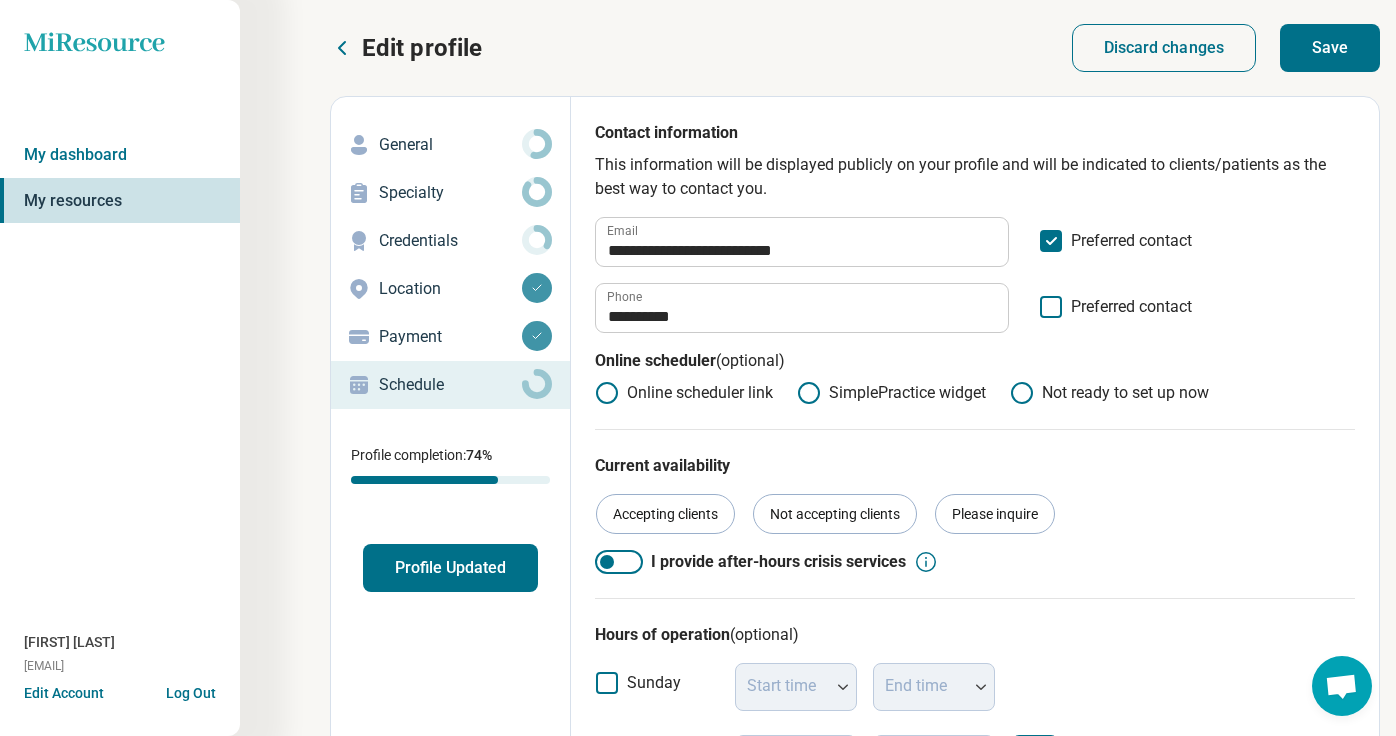 click on "Save" at bounding box center [1330, 48] 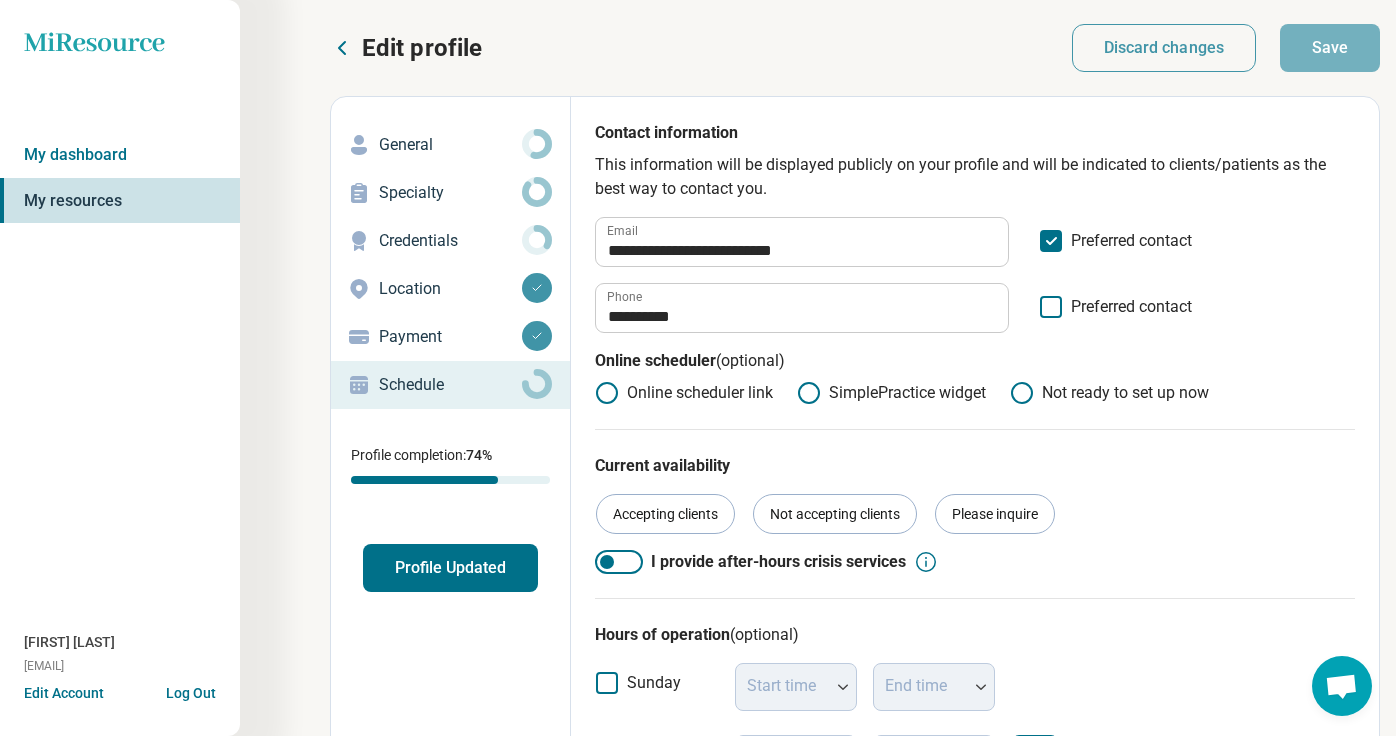 scroll, scrollTop: 0, scrollLeft: 0, axis: both 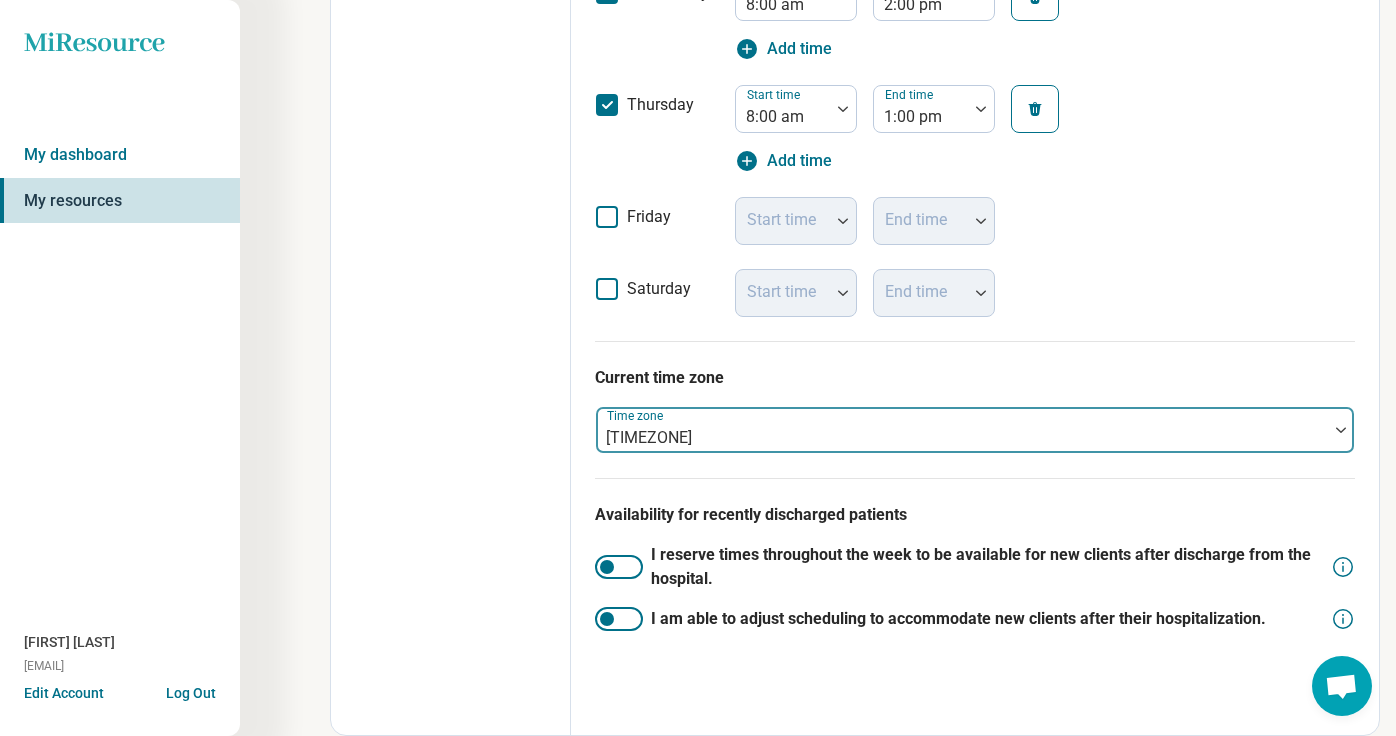 click at bounding box center (962, 438) 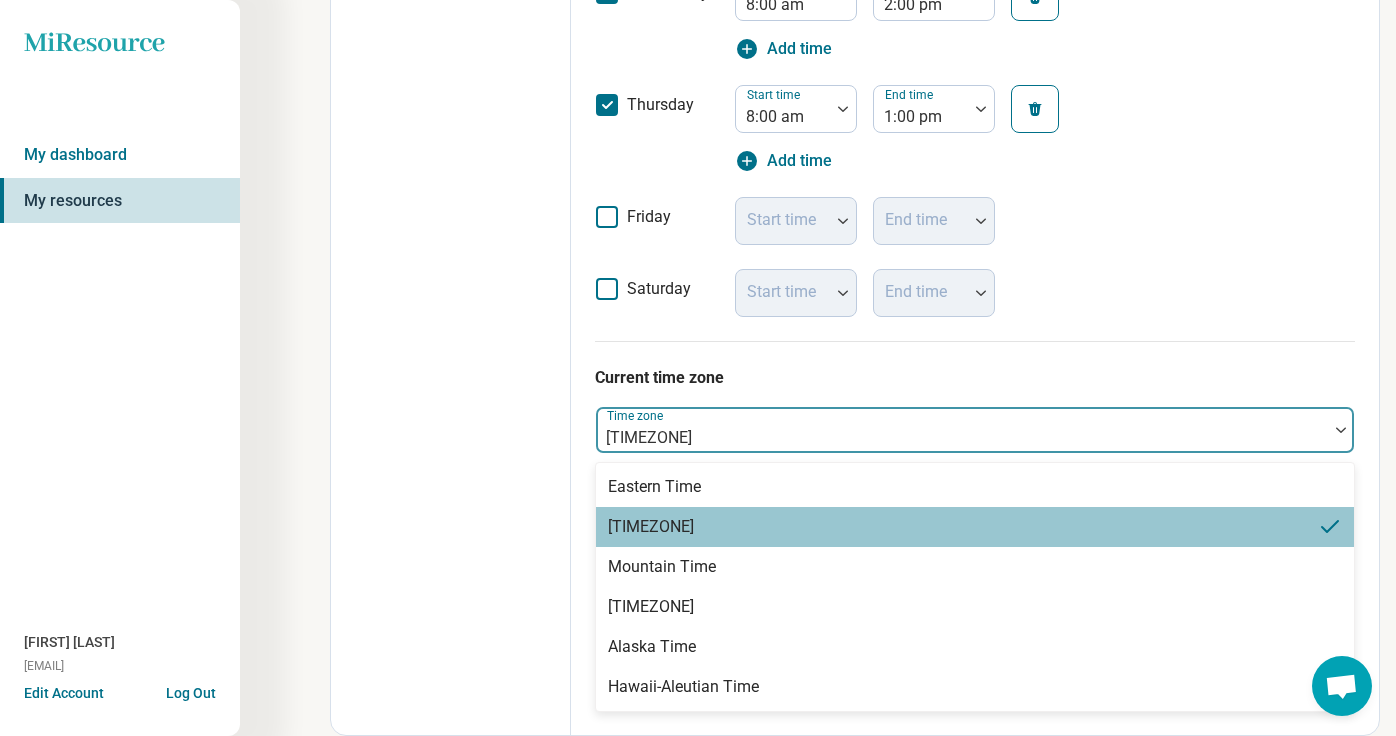 click on "[TIMEZONE]" at bounding box center [975, 527] 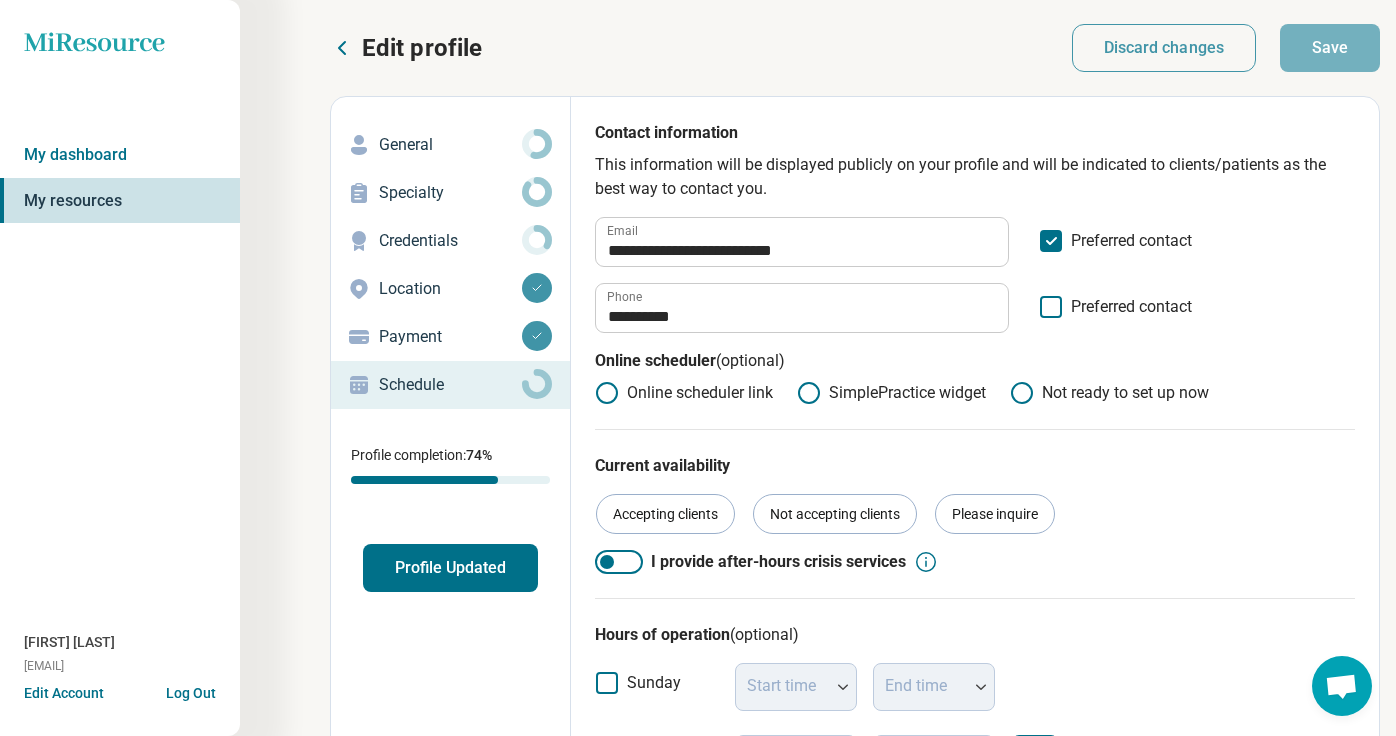 scroll, scrollTop: 0, scrollLeft: 0, axis: both 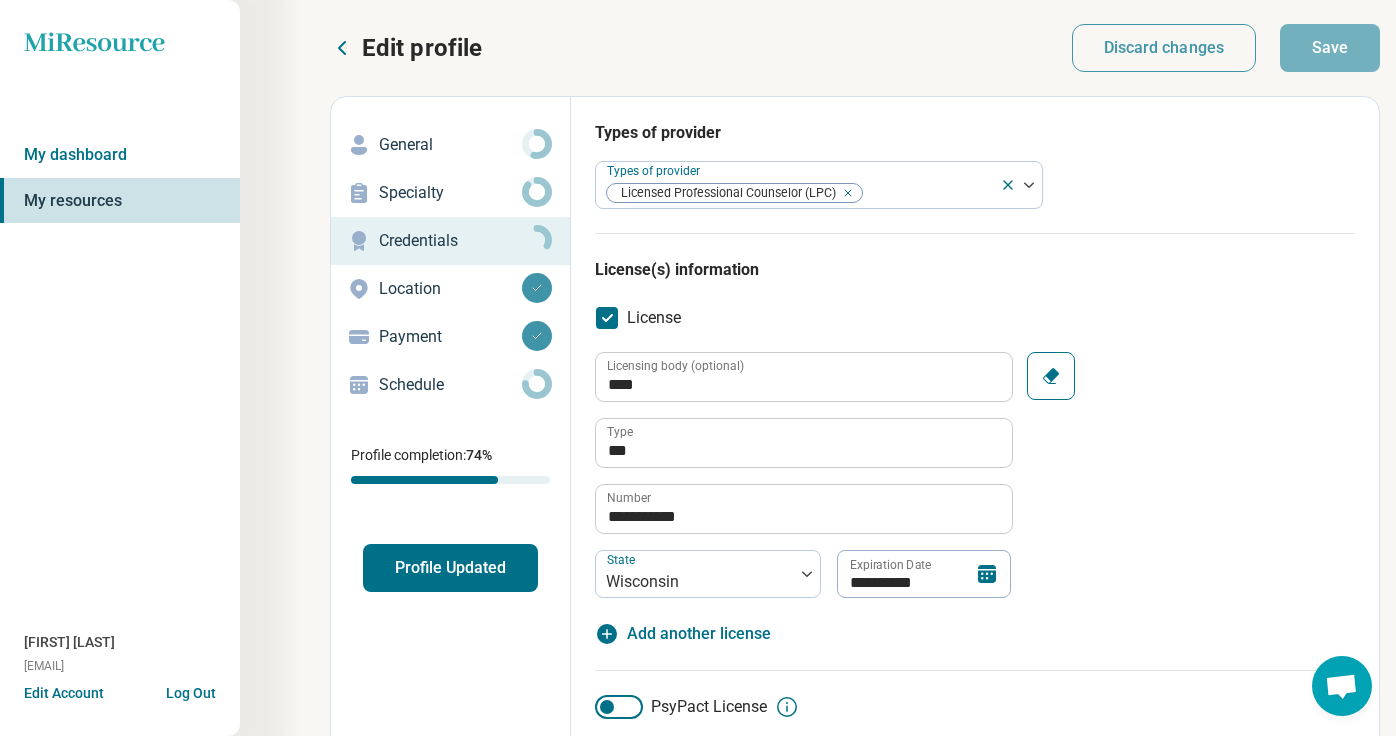 click on "**********" at bounding box center (855, 1246) 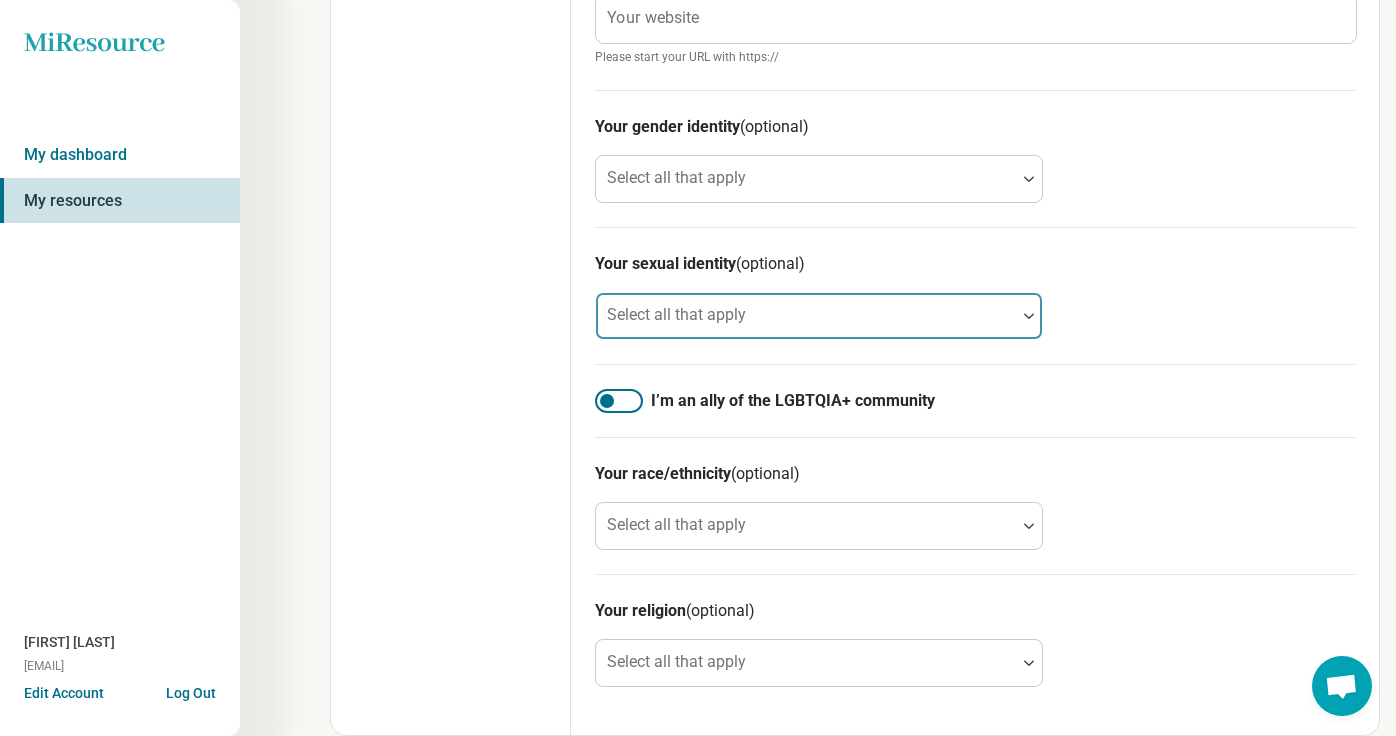 scroll, scrollTop: 1113, scrollLeft: 0, axis: vertical 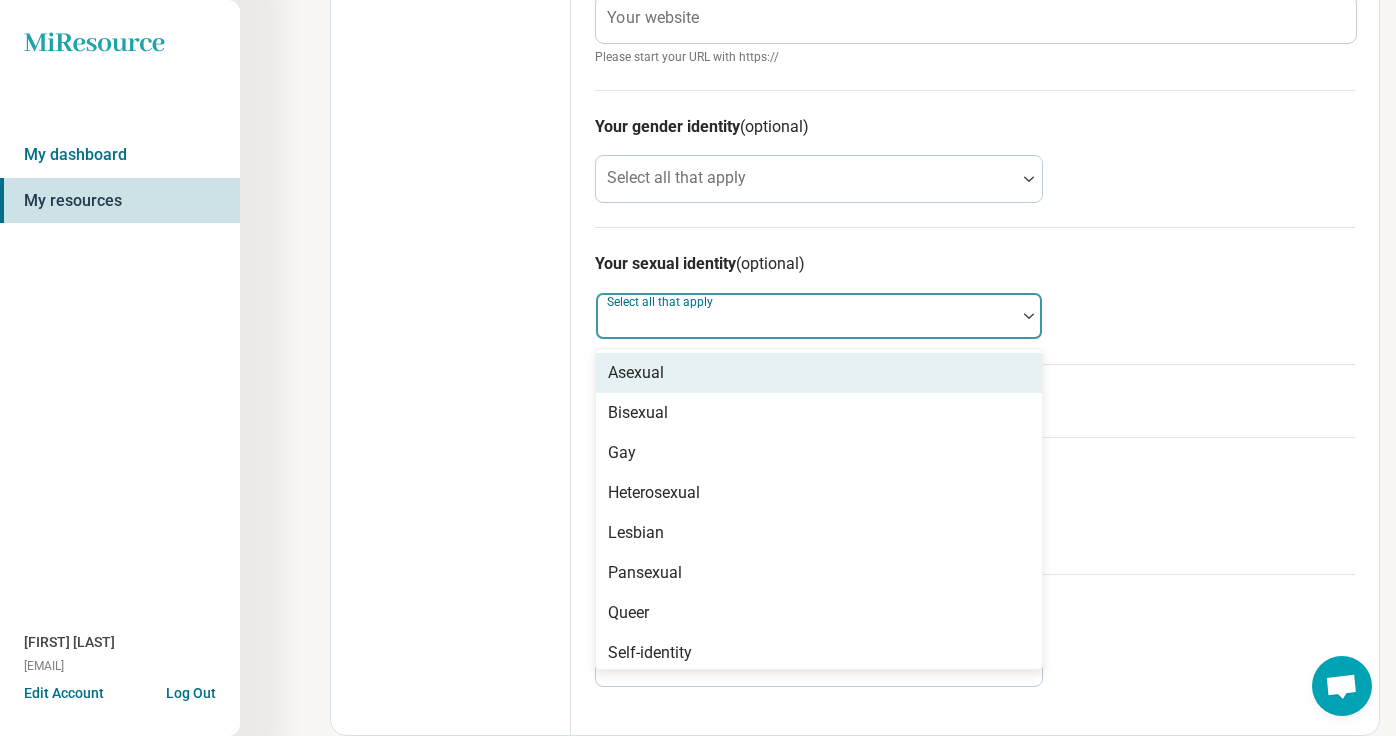 click at bounding box center (806, 324) 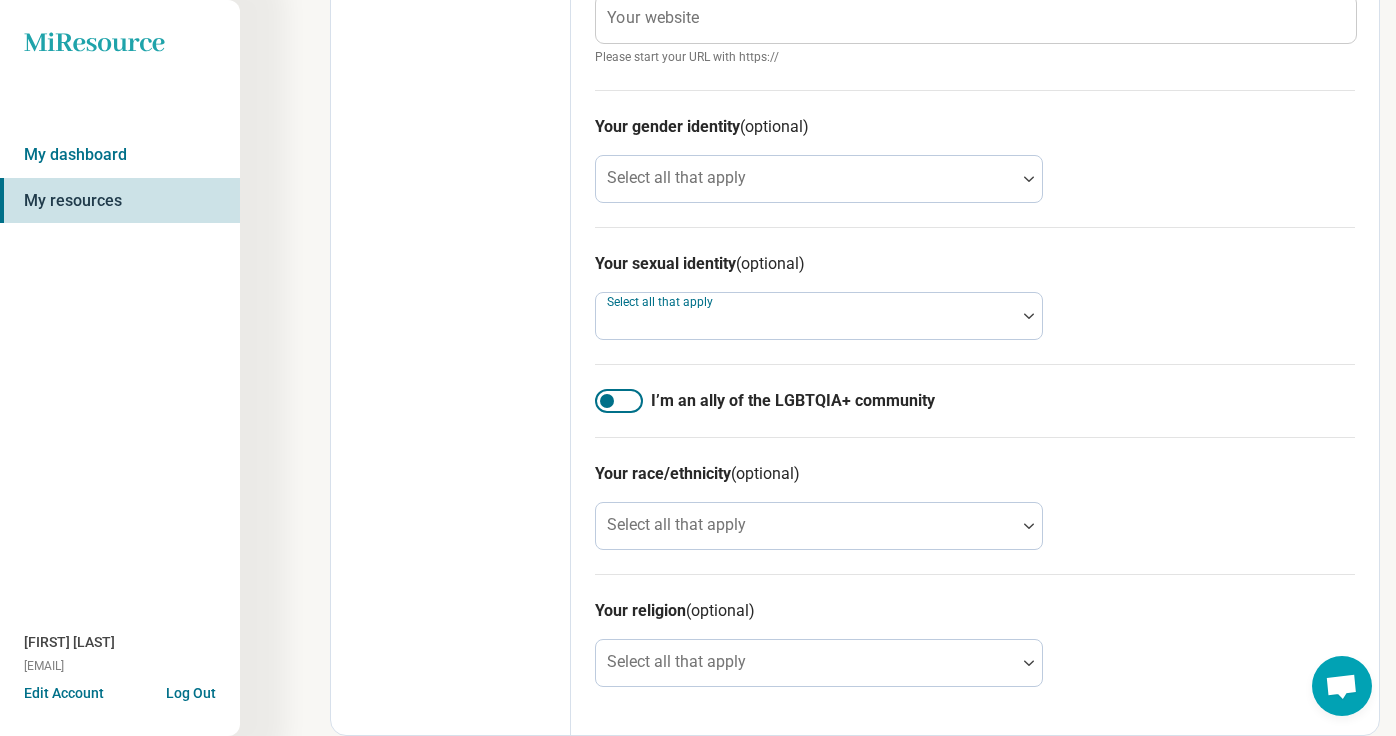 click on "Edit profile General Specialty Credentials Location Payment Schedule Profile completion:  74 % Profile Updated" at bounding box center [451, -141] 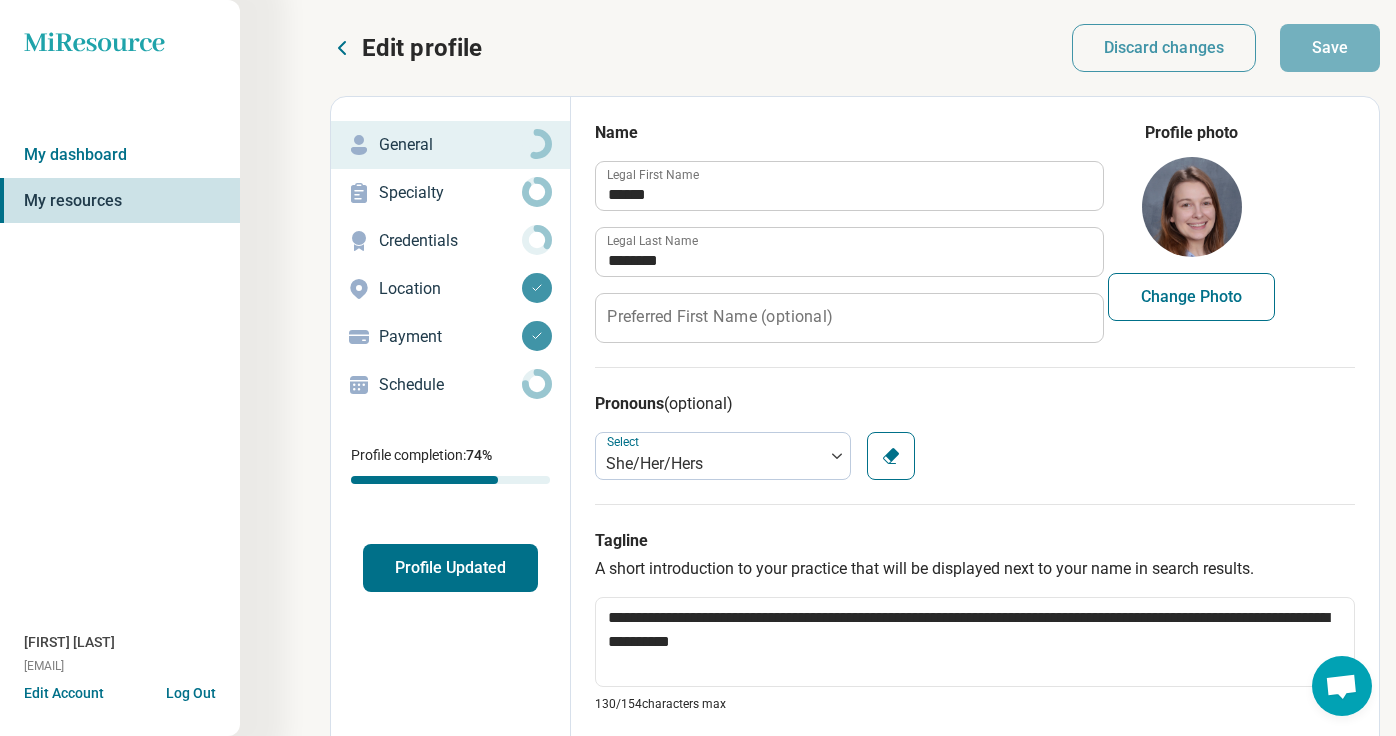 scroll, scrollTop: 0, scrollLeft: 0, axis: both 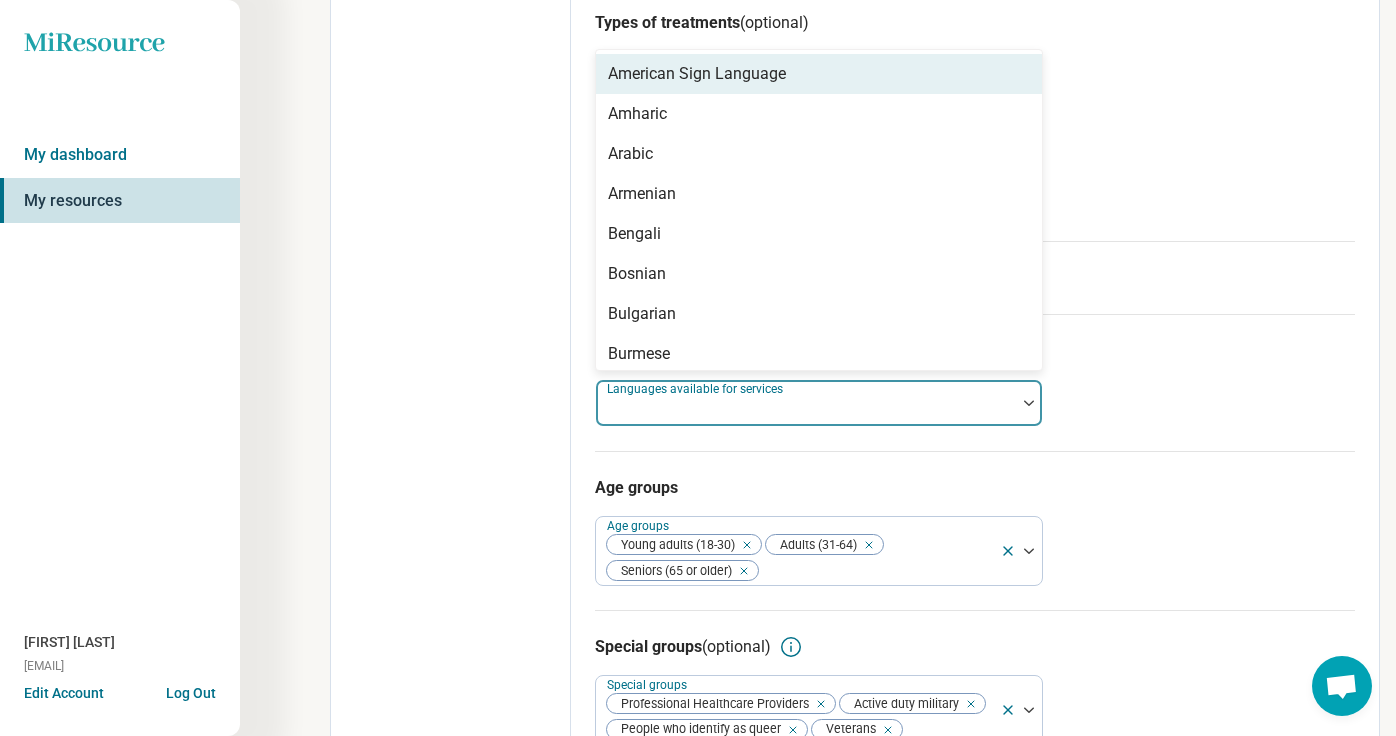 click on "Languages available for services" at bounding box center [819, 403] 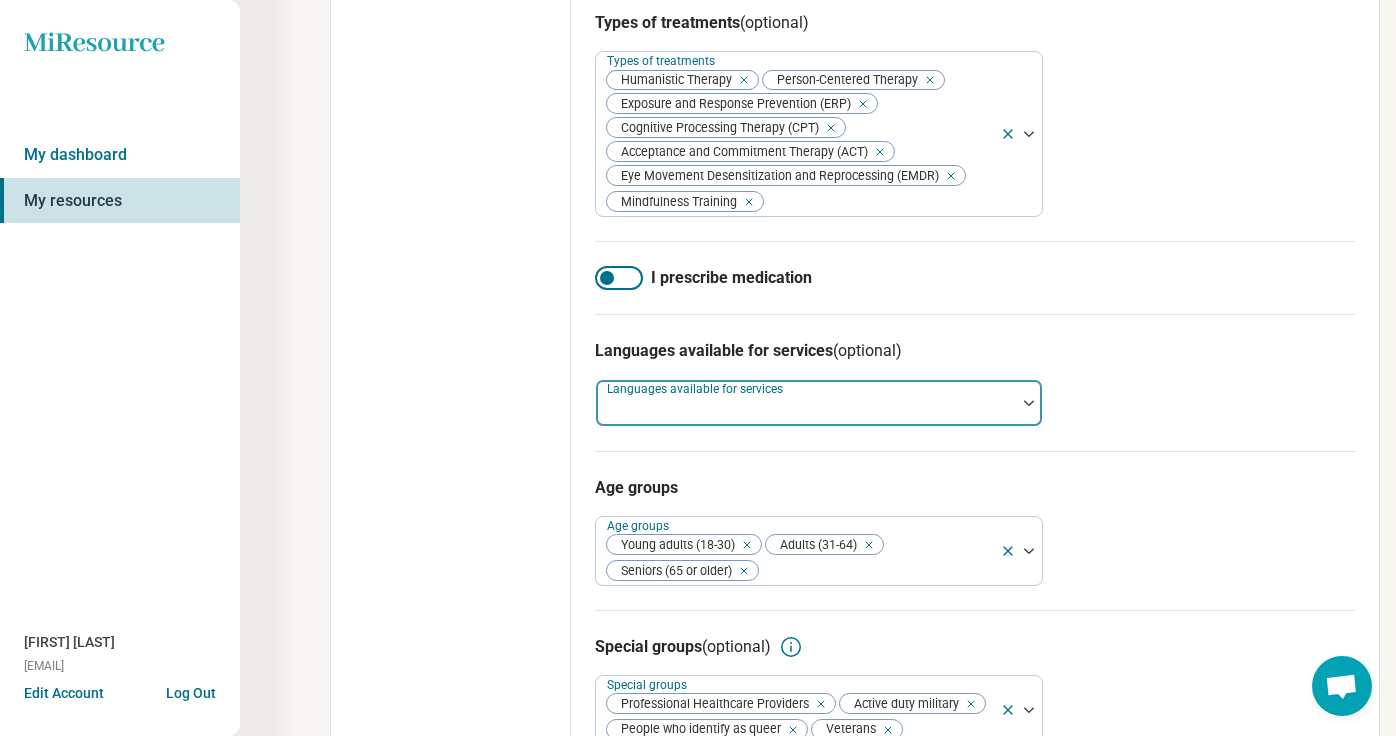 click at bounding box center [806, 411] 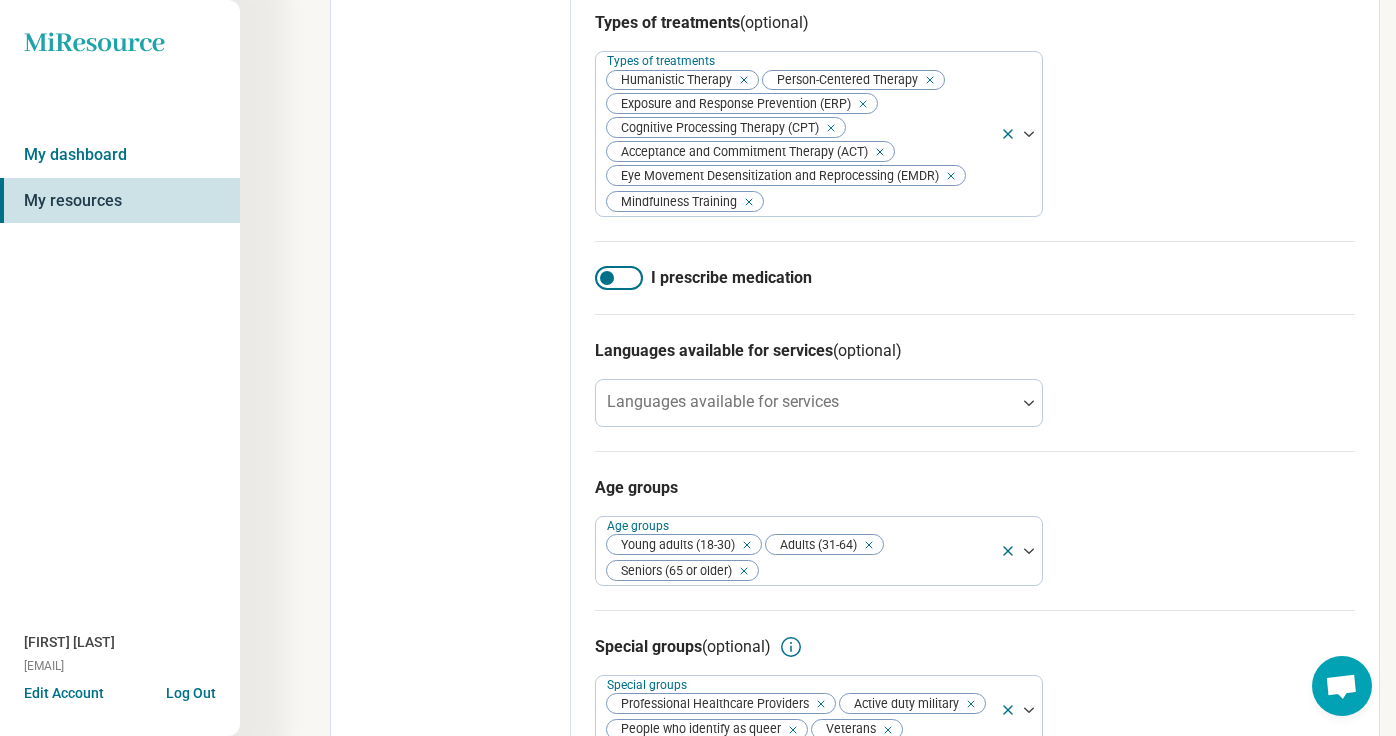 click on "Edit profile General Specialty Credentials Location Payment Schedule Profile completion:  74 % Profile Updated" at bounding box center (451, 54) 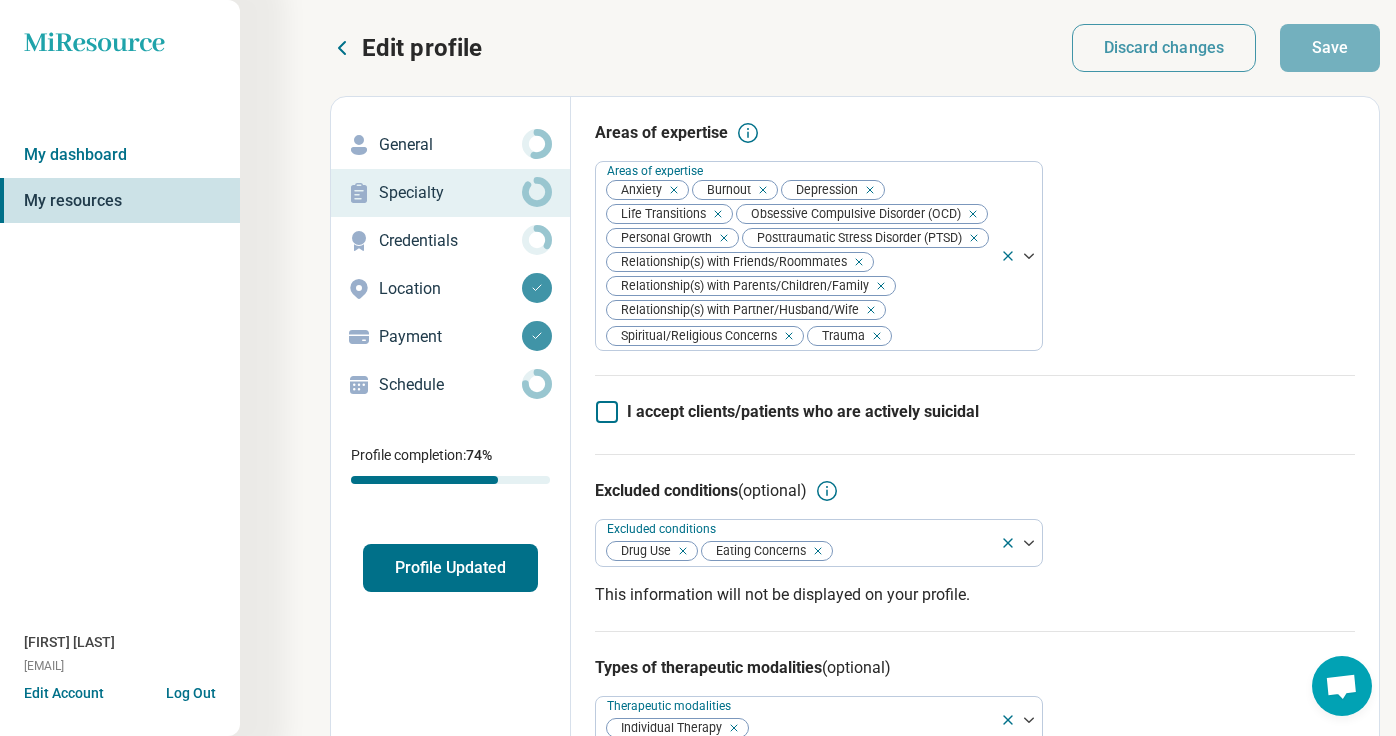 scroll, scrollTop: 0, scrollLeft: 0, axis: both 